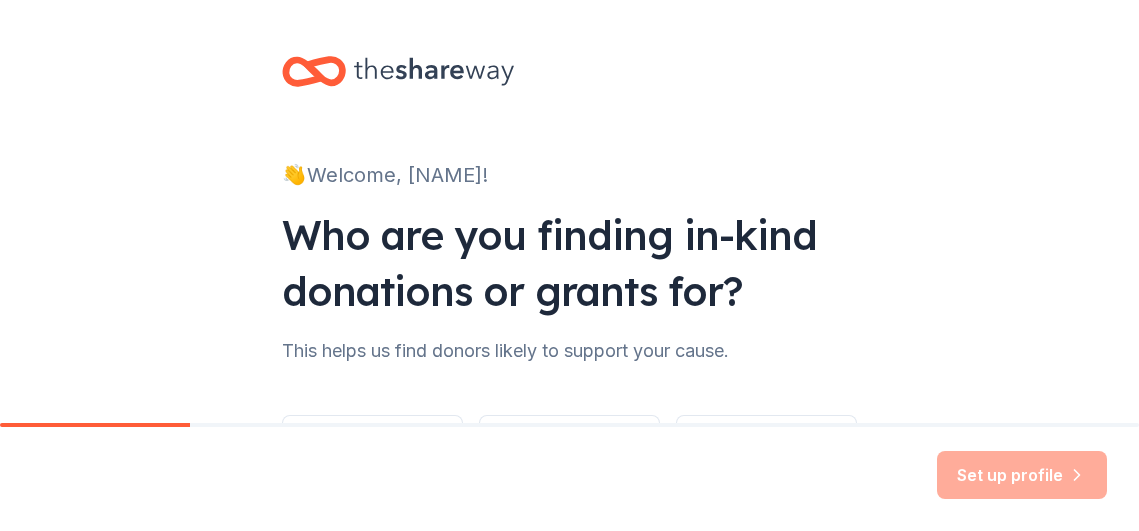 scroll, scrollTop: 0, scrollLeft: 0, axis: both 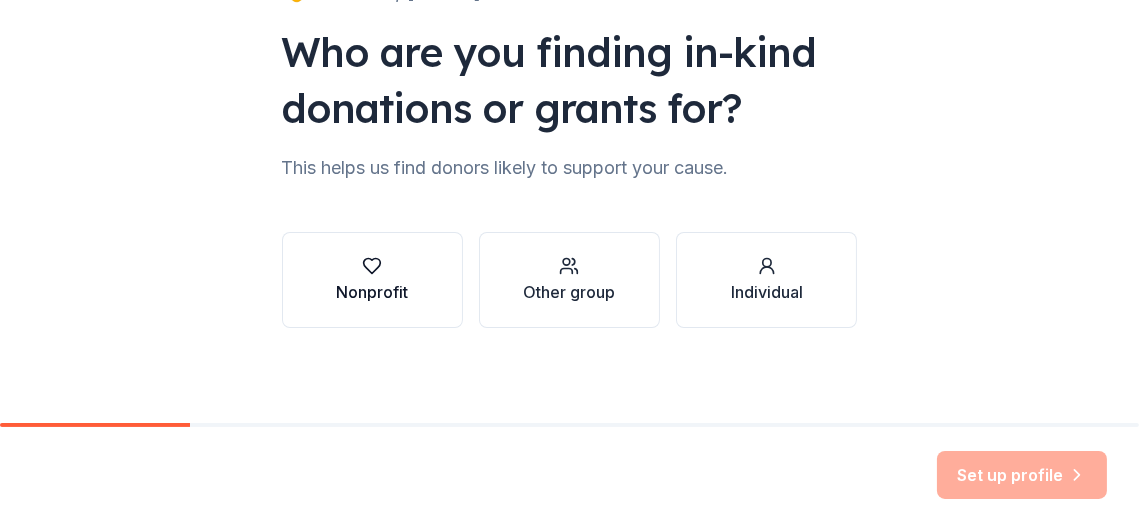 click on "Nonprofit" at bounding box center (372, 280) 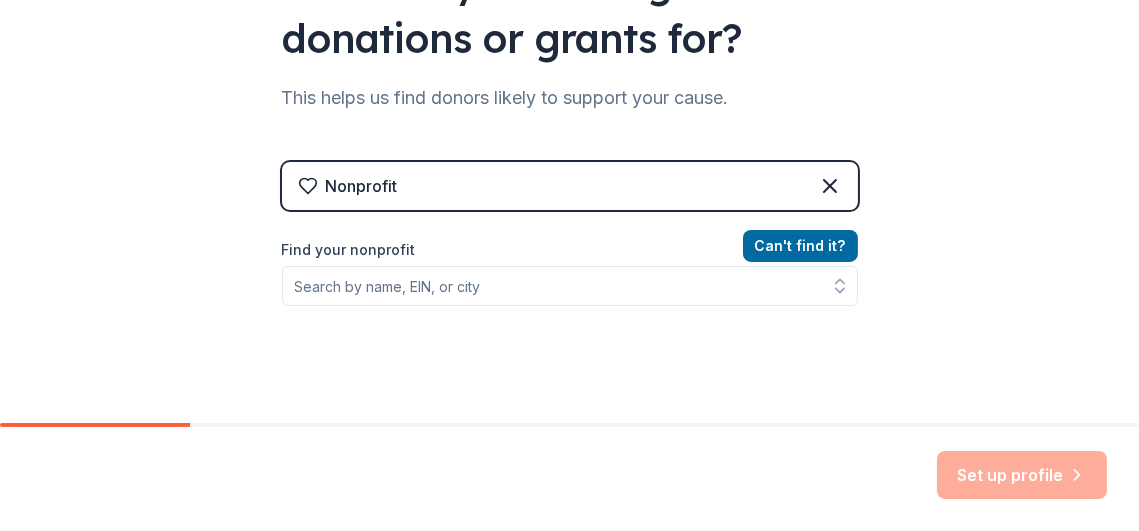 scroll, scrollTop: 254, scrollLeft: 0, axis: vertical 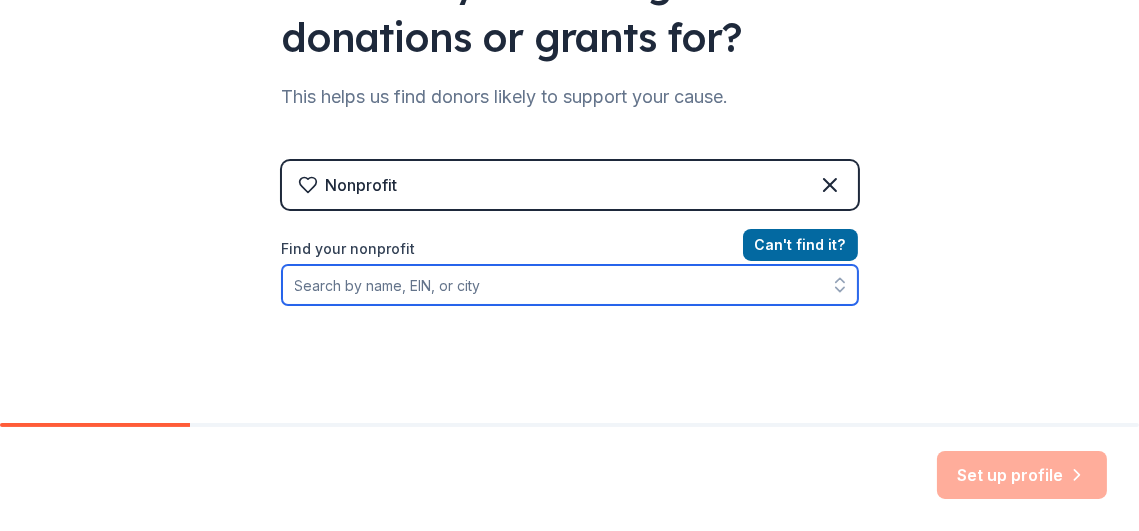 click on "Find your nonprofit" at bounding box center (570, 285) 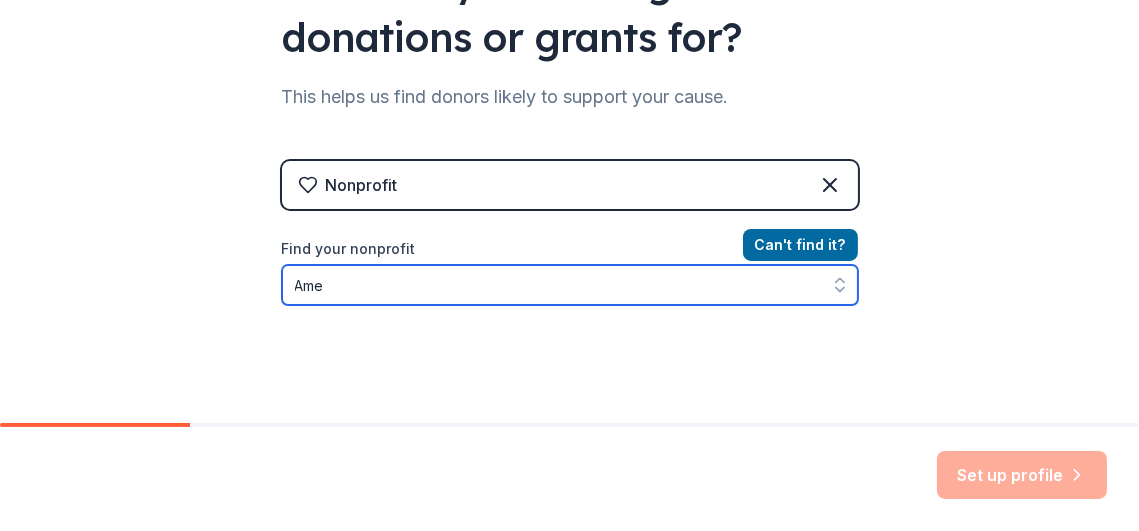 type on "Am" 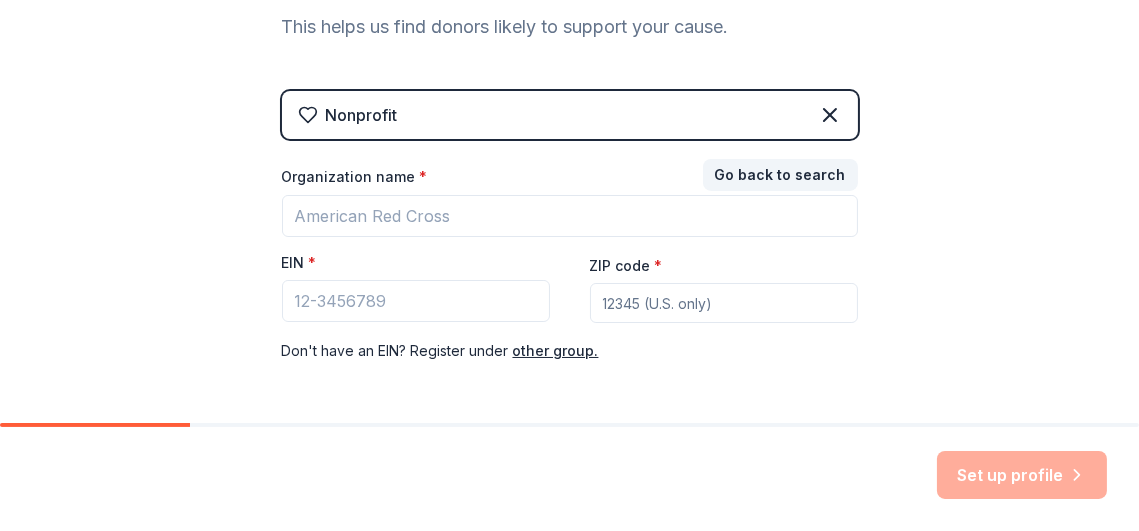 scroll, scrollTop: 325, scrollLeft: 0, axis: vertical 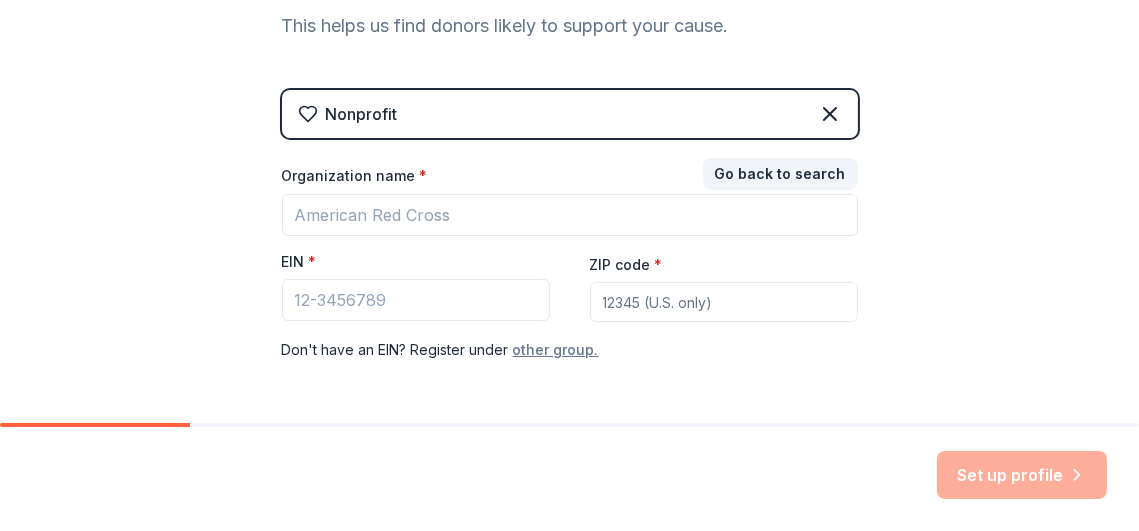 click on "other group." at bounding box center [556, 350] 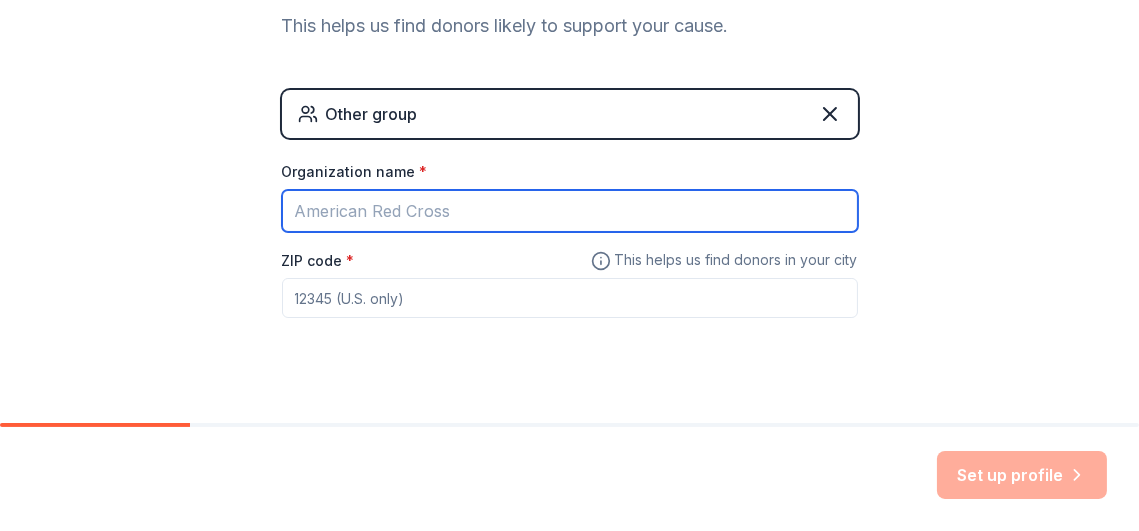 click on "Organization name *" at bounding box center (570, 211) 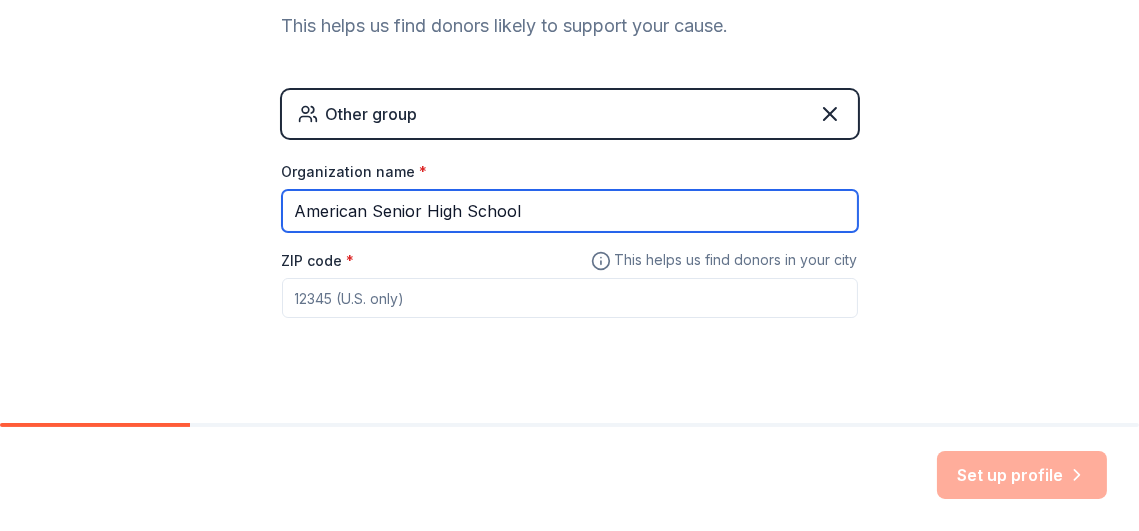 type on "American Senior High School" 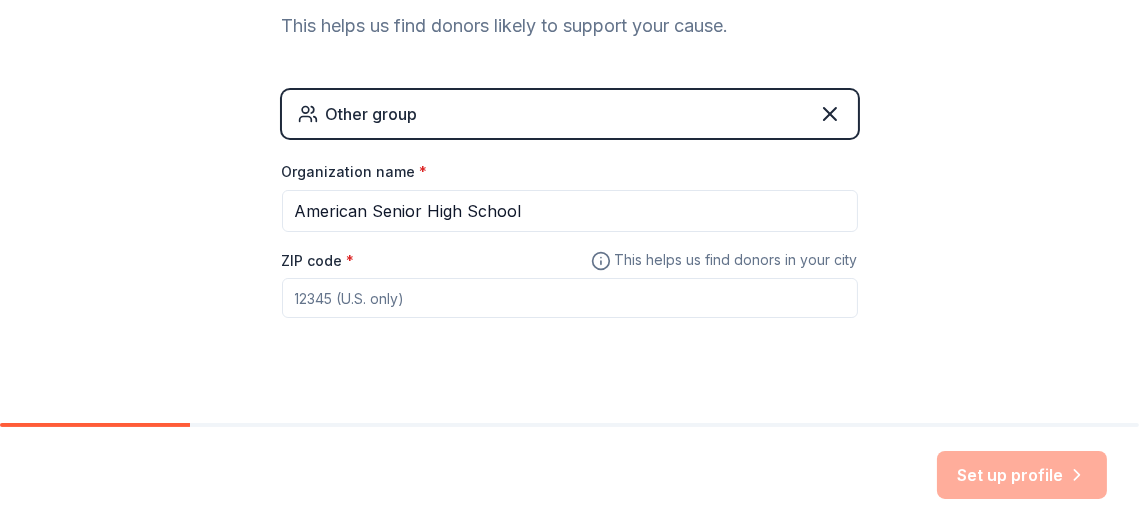 click on "ZIP code *" at bounding box center (570, 298) 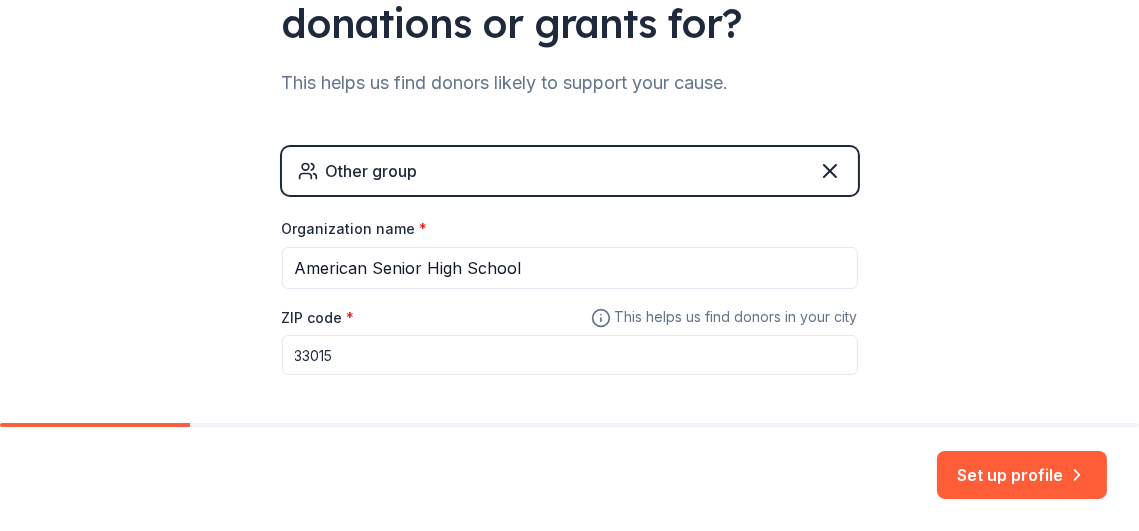 scroll, scrollTop: 355, scrollLeft: 0, axis: vertical 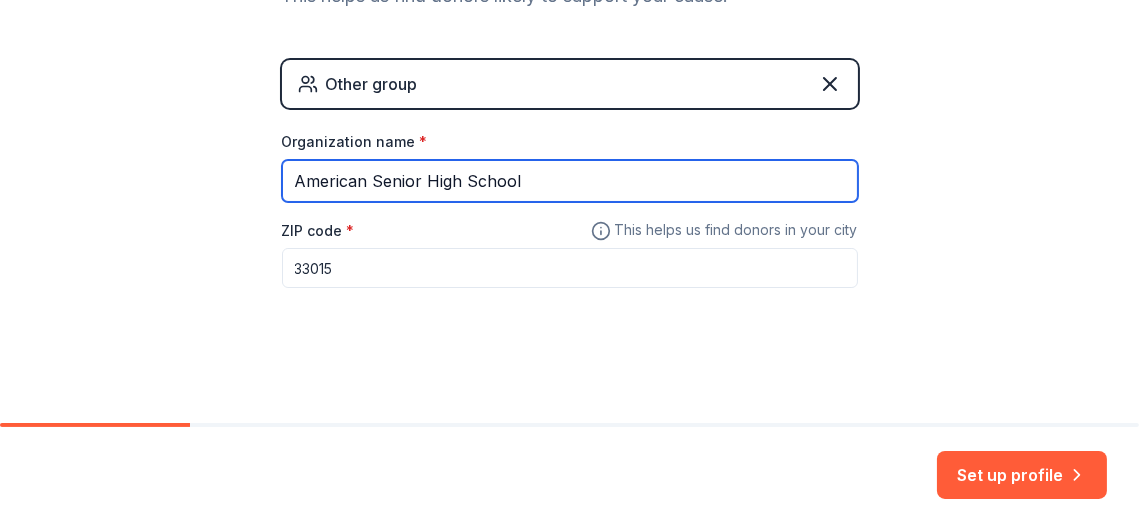 click on "American Senior High School" at bounding box center (570, 181) 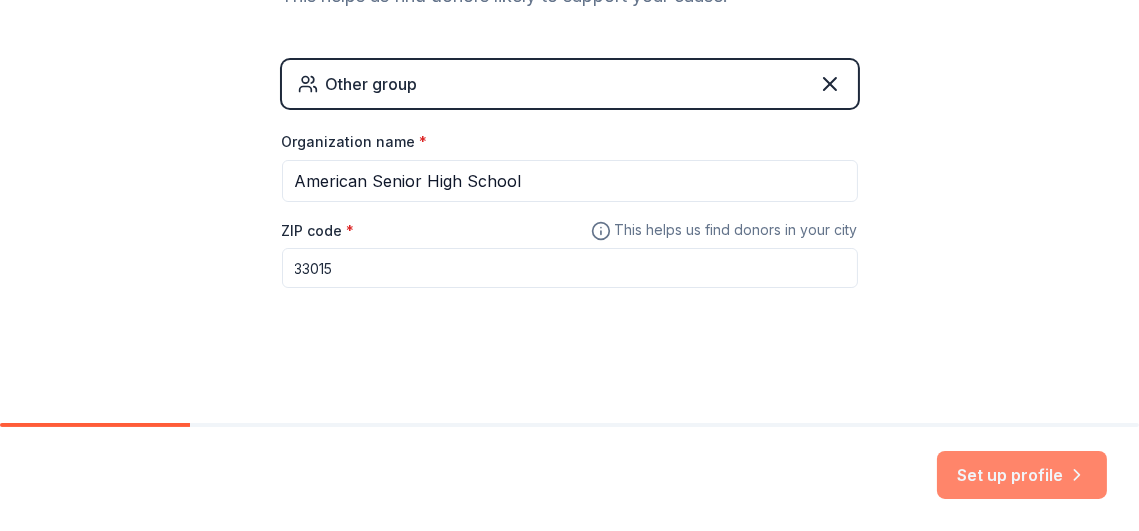 click on "Set up profile" at bounding box center [1022, 475] 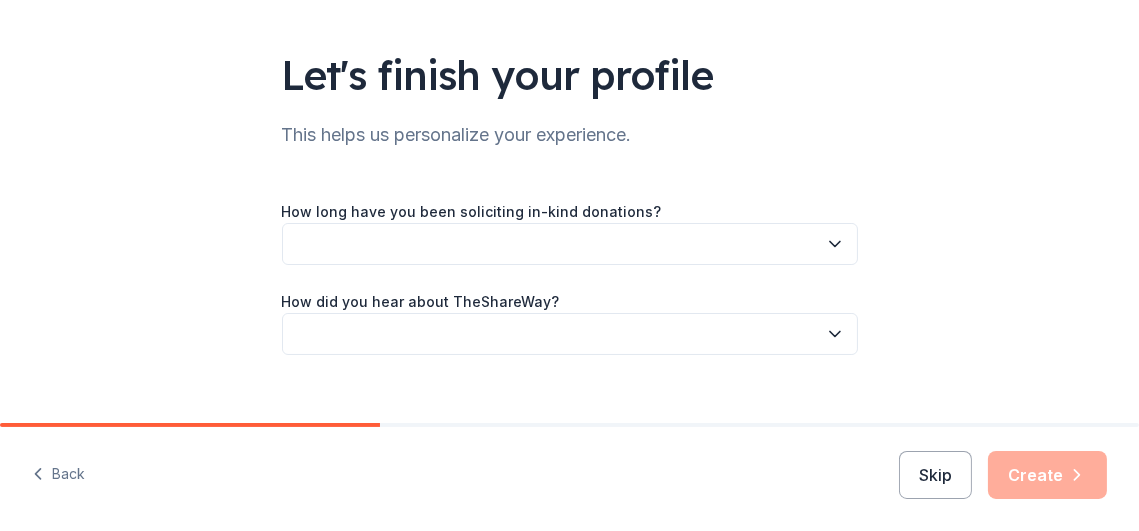 scroll, scrollTop: 114, scrollLeft: 0, axis: vertical 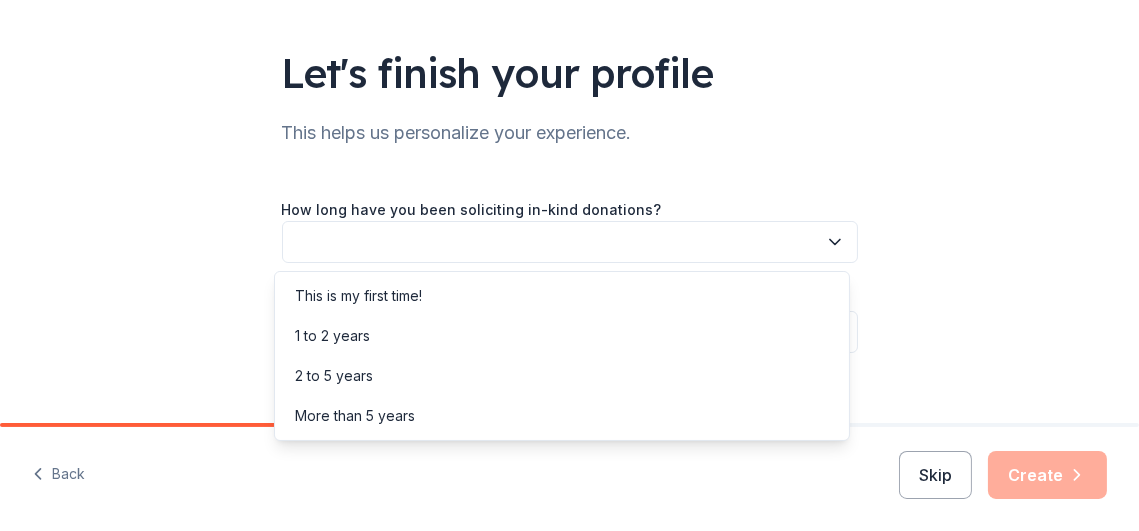 click at bounding box center (570, 242) 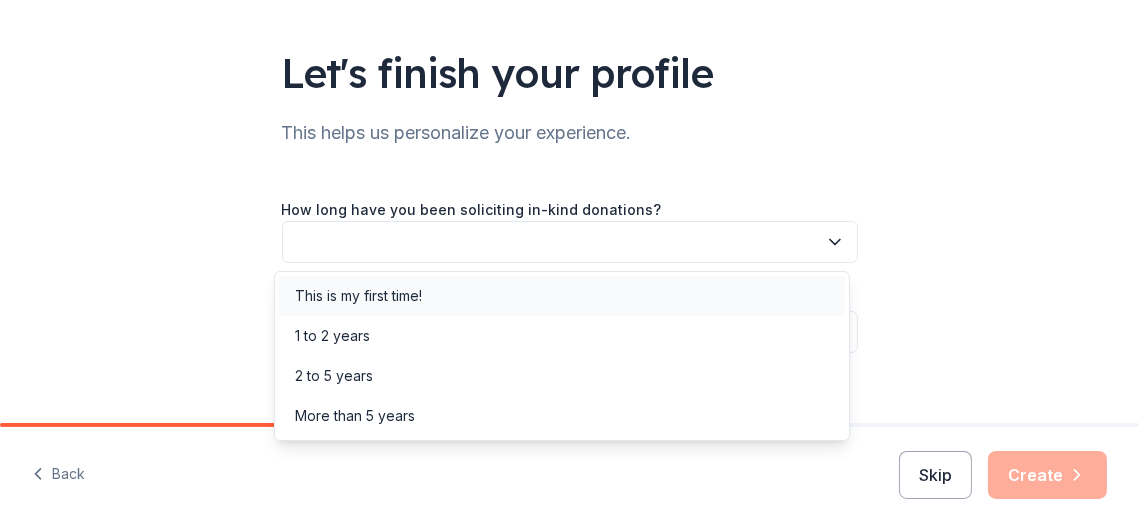 click on "This is my first time!" at bounding box center (562, 296) 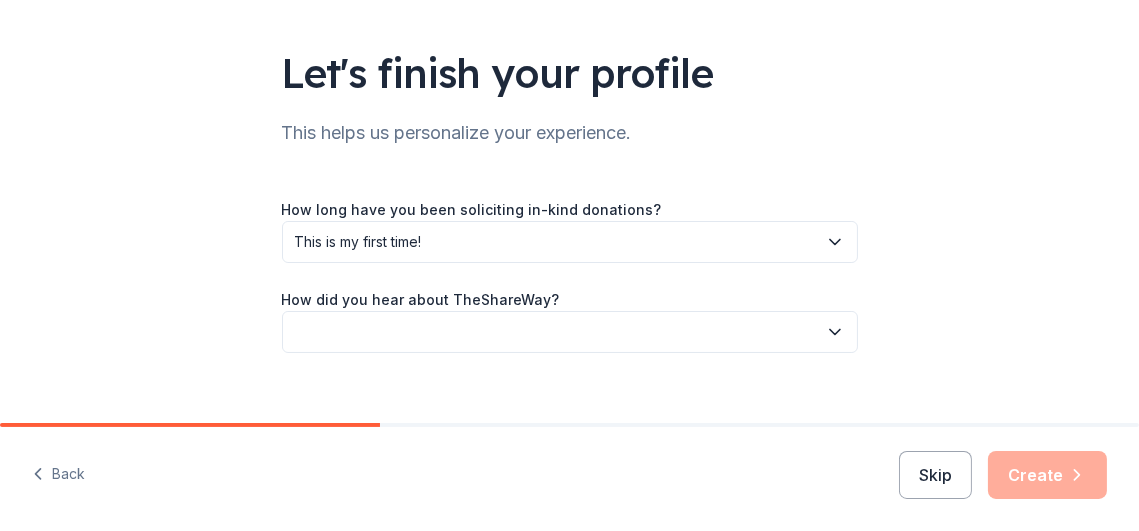 scroll, scrollTop: 139, scrollLeft: 0, axis: vertical 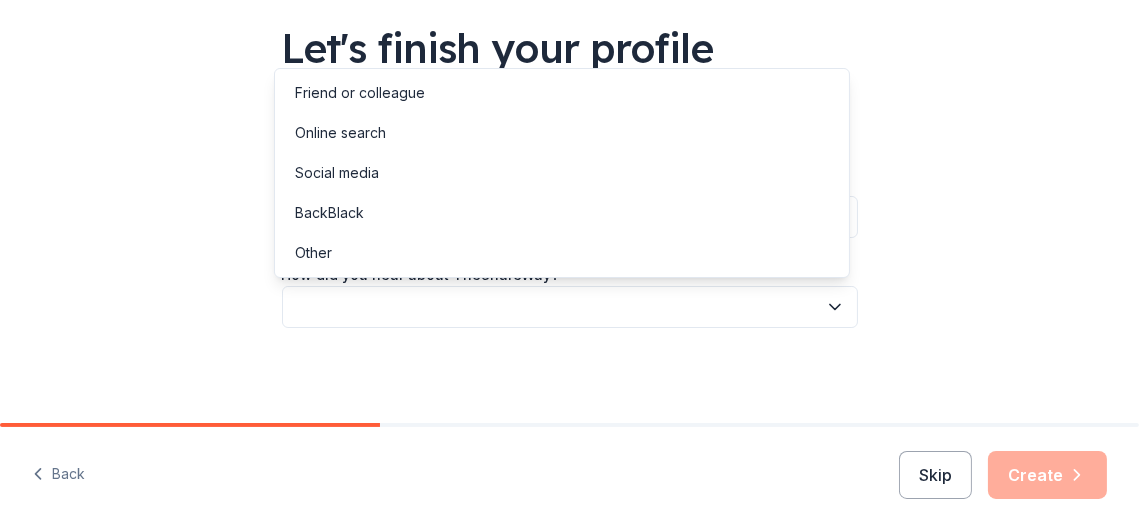 click at bounding box center [570, 307] 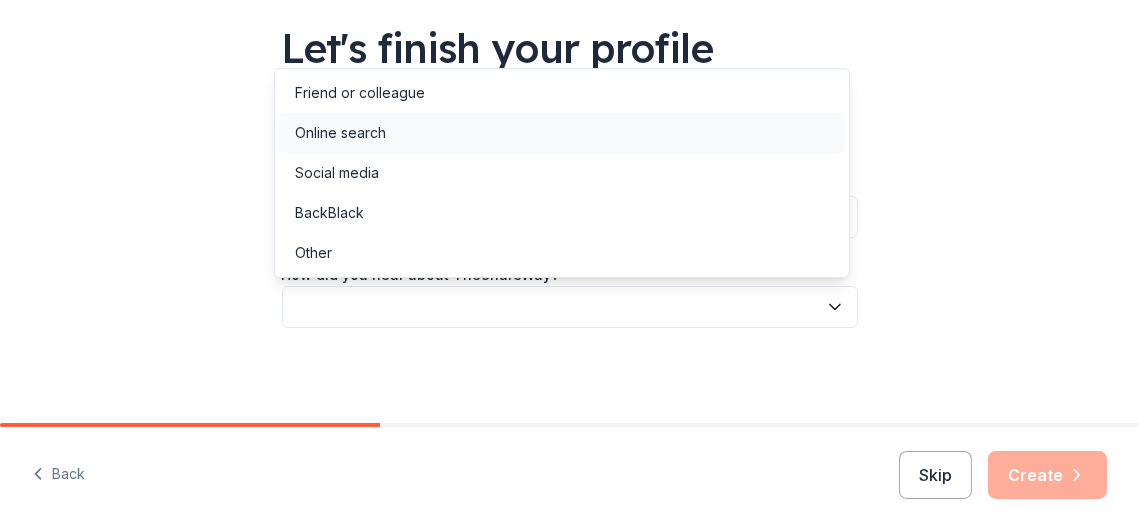 click on "Online search" at bounding box center (562, 133) 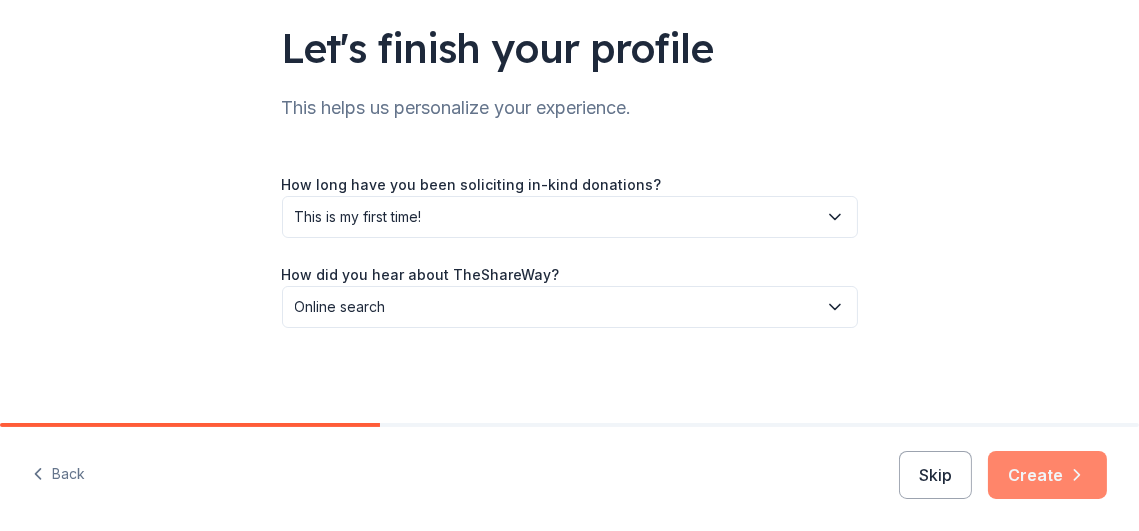click on "Create" at bounding box center [1047, 475] 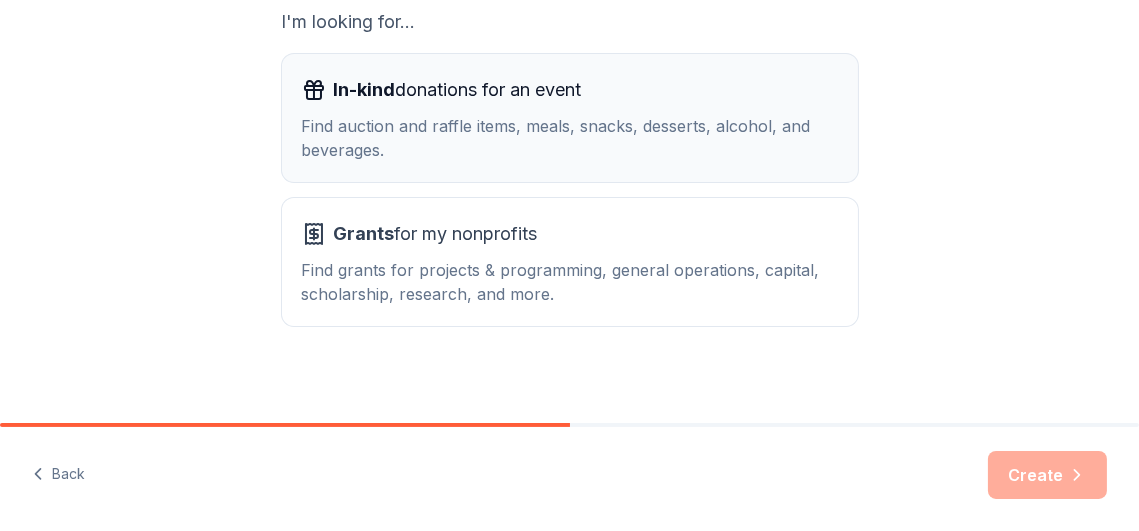 scroll, scrollTop: 383, scrollLeft: 0, axis: vertical 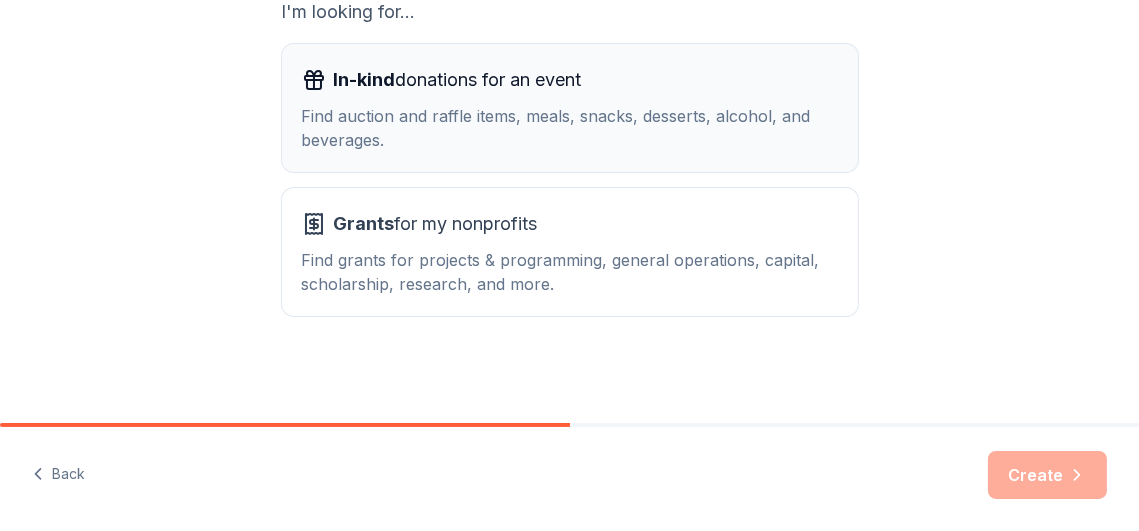 click on "Find auction and raffle items, meals, snacks, desserts, alcohol, and beverages." at bounding box center (570, 128) 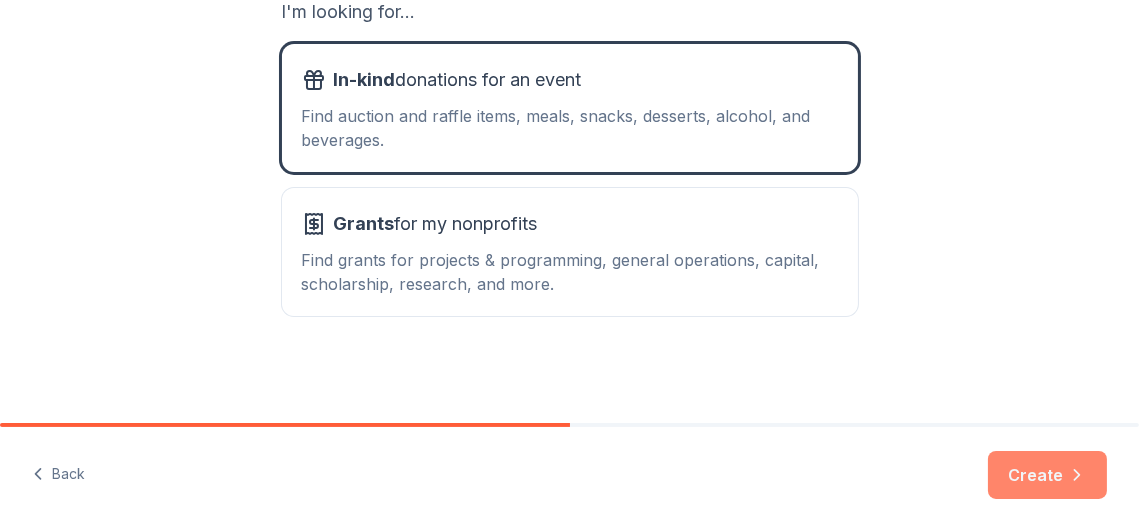click on "Create" at bounding box center (1047, 475) 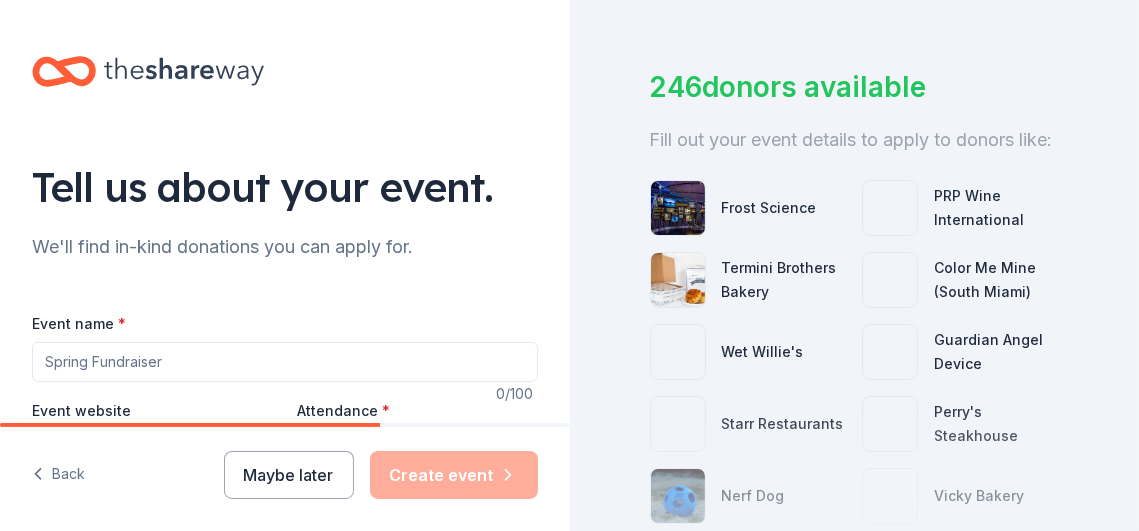 scroll, scrollTop: 0, scrollLeft: 0, axis: both 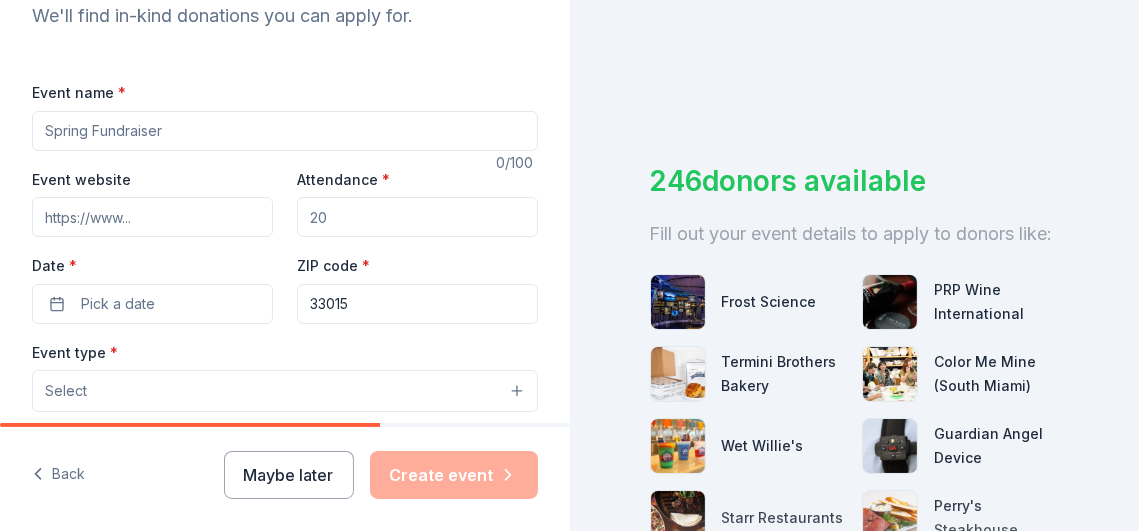 click on "Event name *" at bounding box center [285, 131] 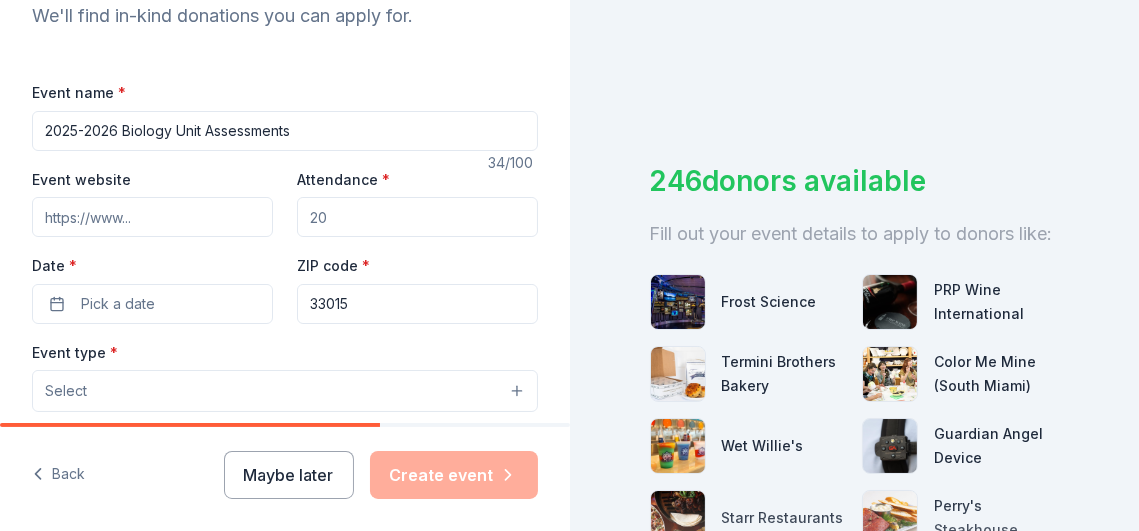 click on "2025-2026 Biology Unit Assessments" at bounding box center [285, 131] 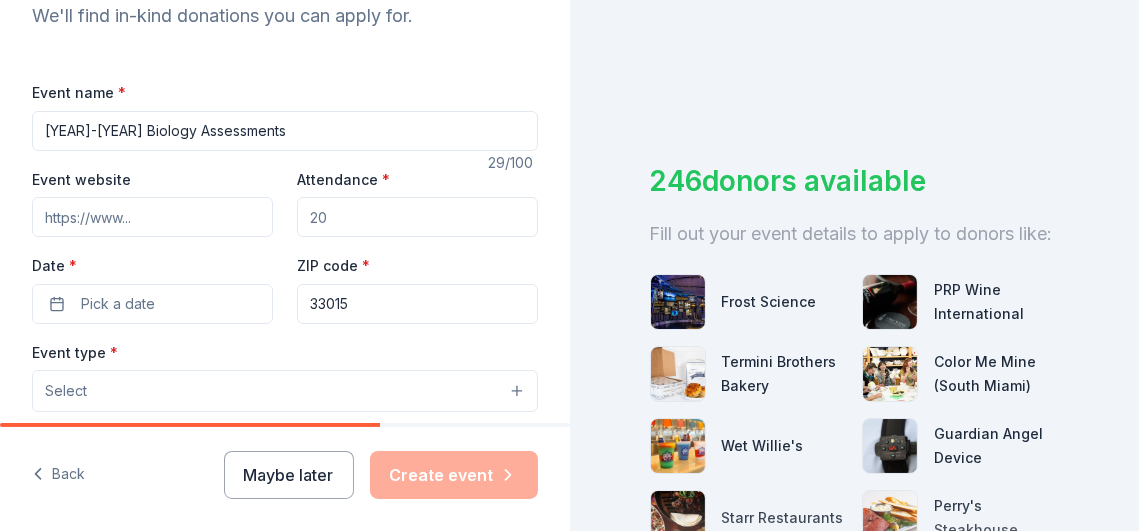 click on "[YEAR]-[YEAR] Biology Assessments" at bounding box center (285, 131) 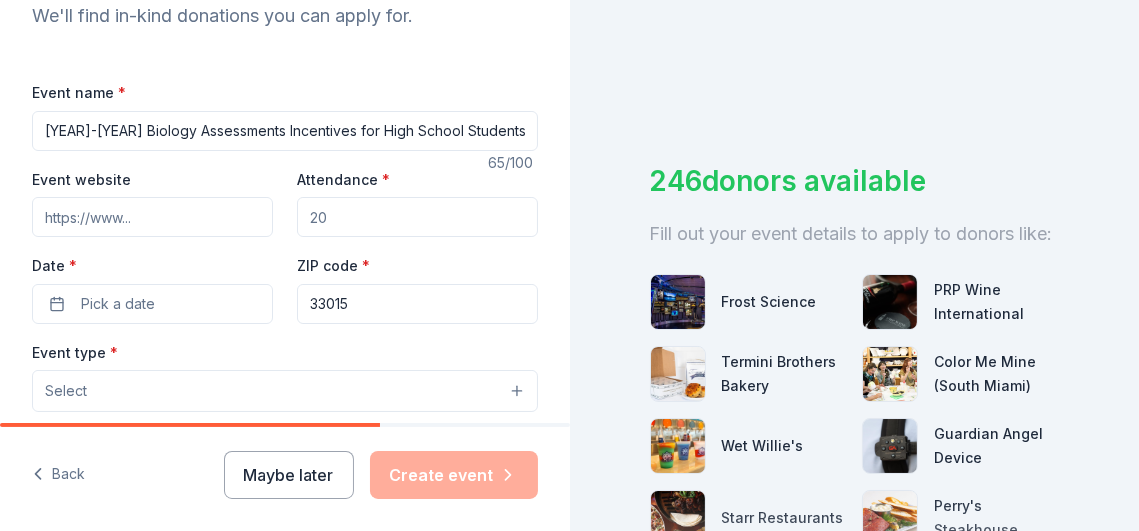 click on "[YEAR]-[YEAR] Biology Assessments Incentives for High School Students" at bounding box center [285, 131] 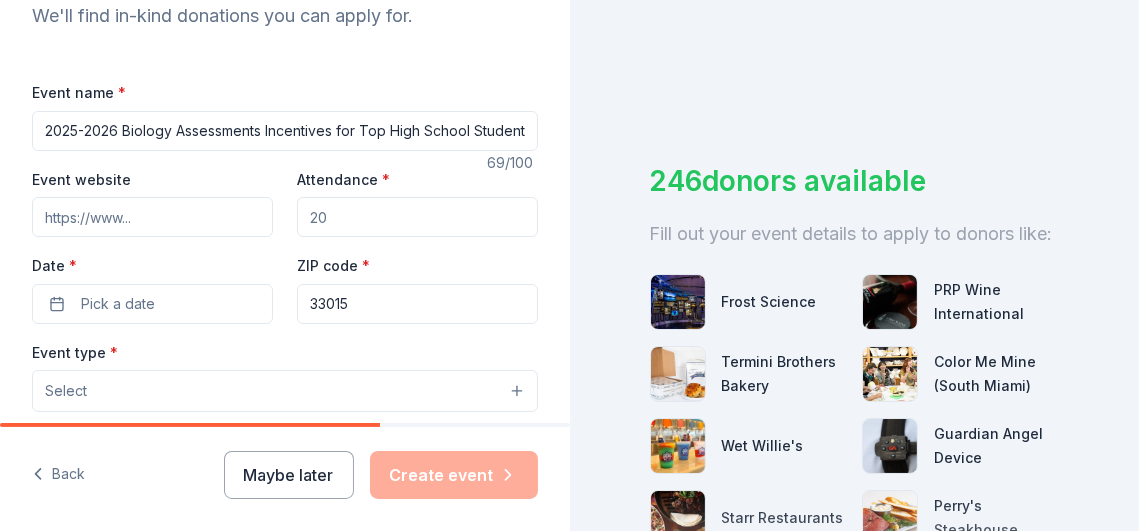 type on "2025-2026 Biology Assessments Incentives for Top High School Students" 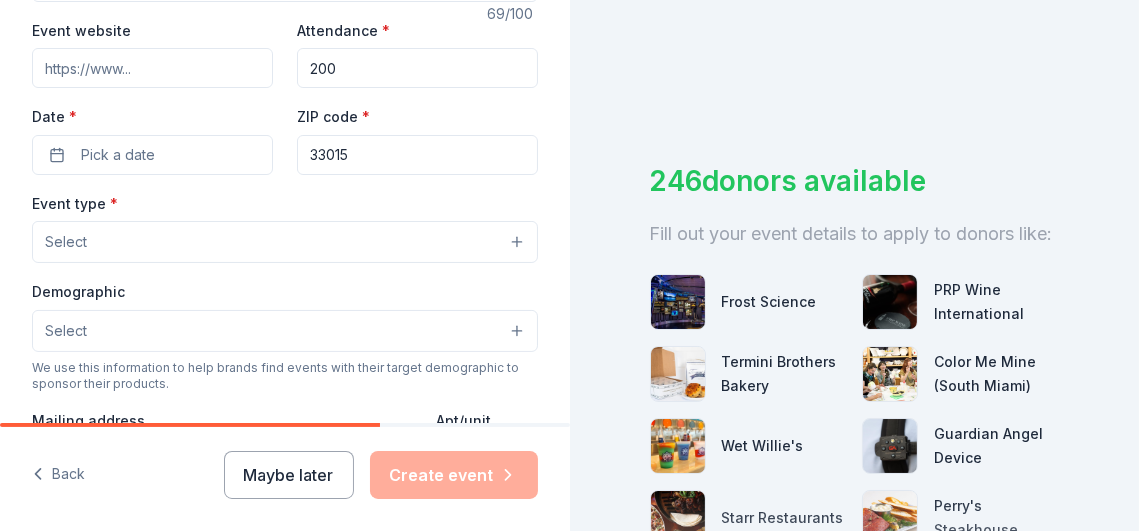 scroll, scrollTop: 386, scrollLeft: 0, axis: vertical 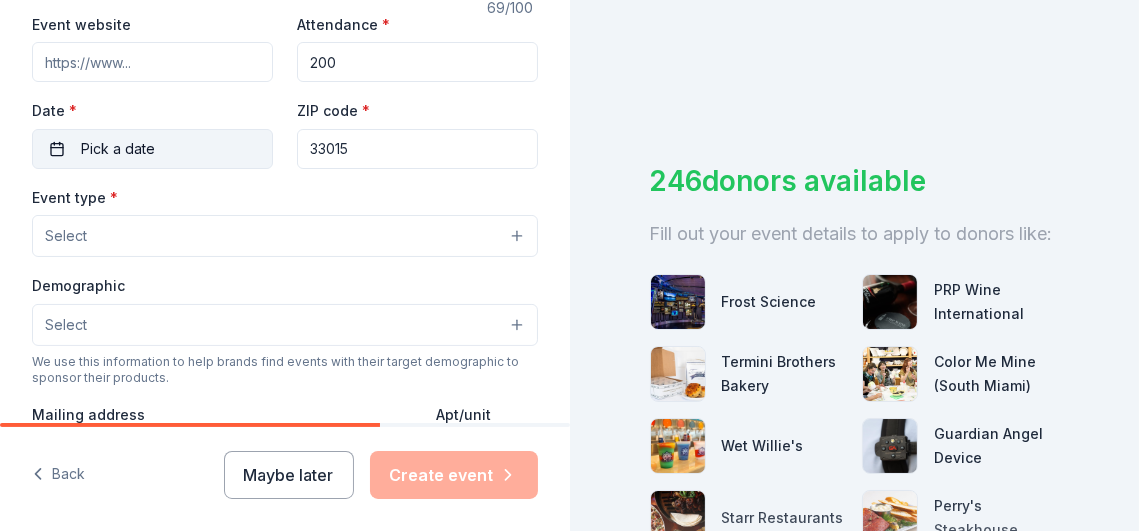 type on "200" 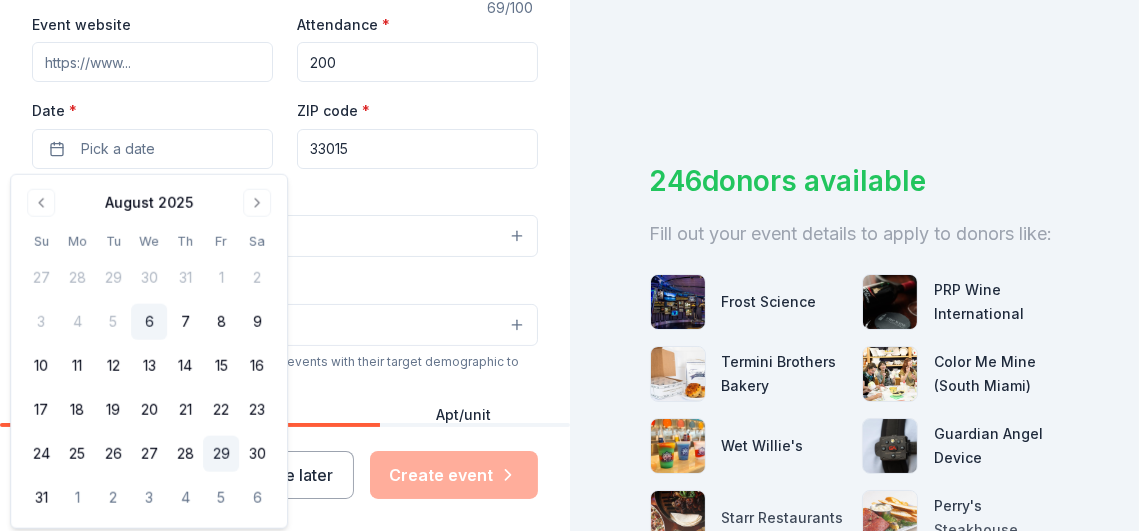 click on "29" at bounding box center [221, 454] 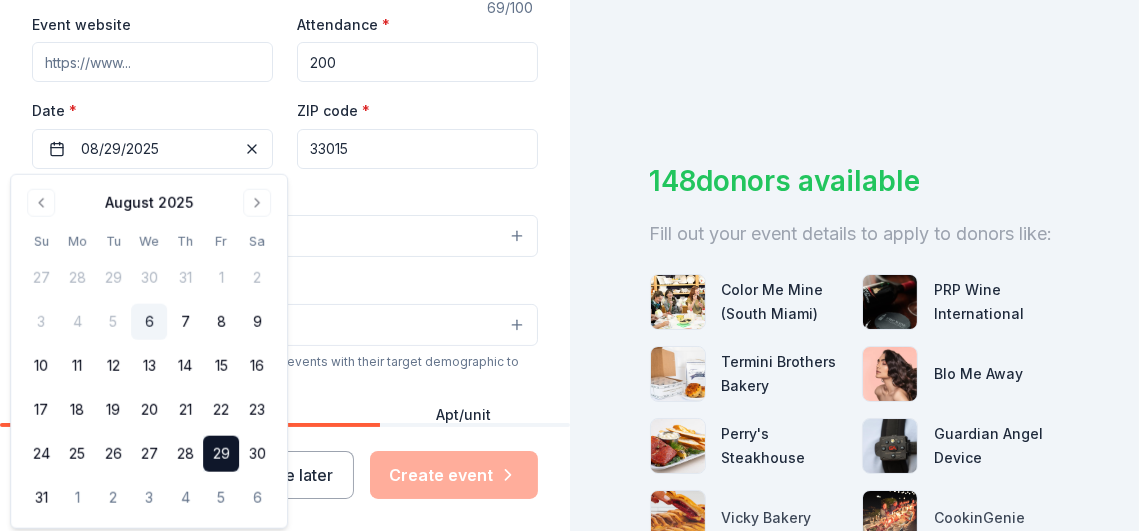 click on "29" at bounding box center [221, 454] 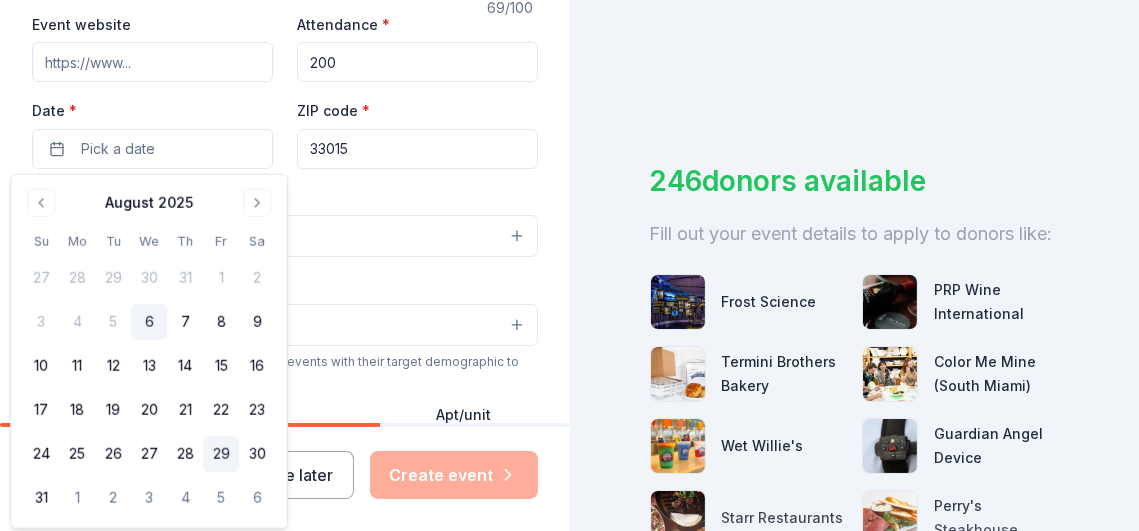 click on "29" at bounding box center (221, 454) 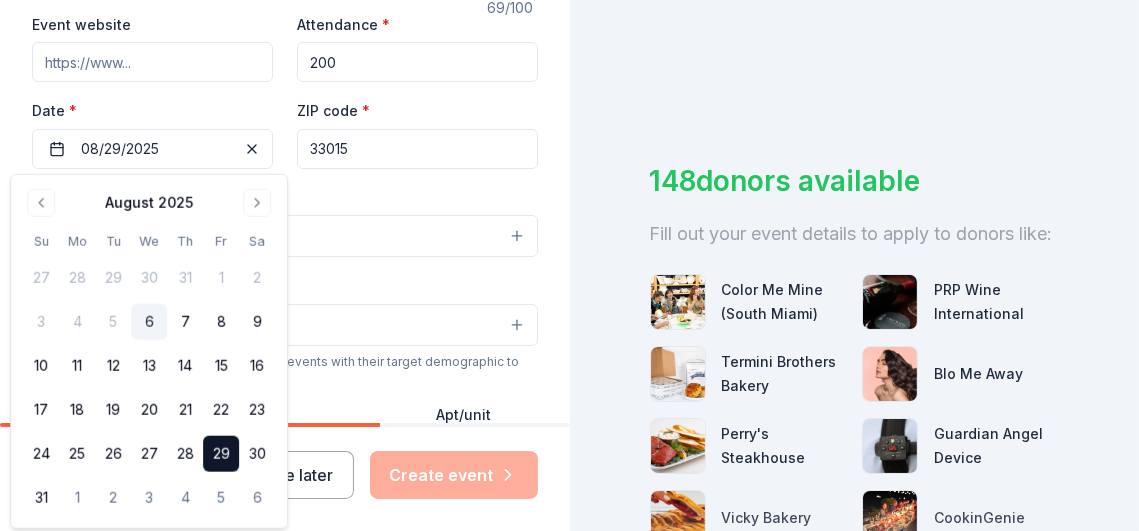 click on "Event type * Select" at bounding box center [285, 221] 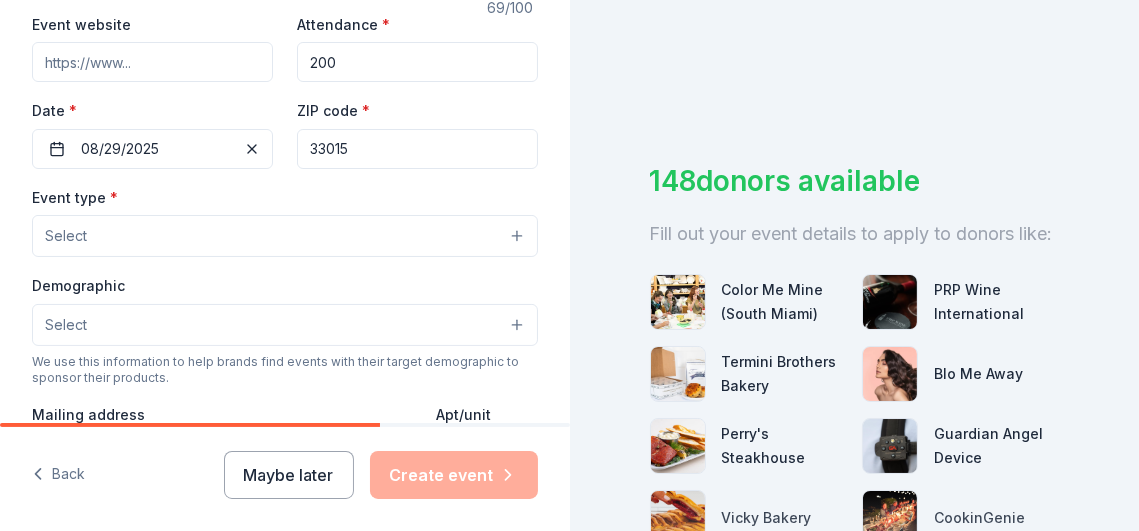 click on "Select" at bounding box center (285, 236) 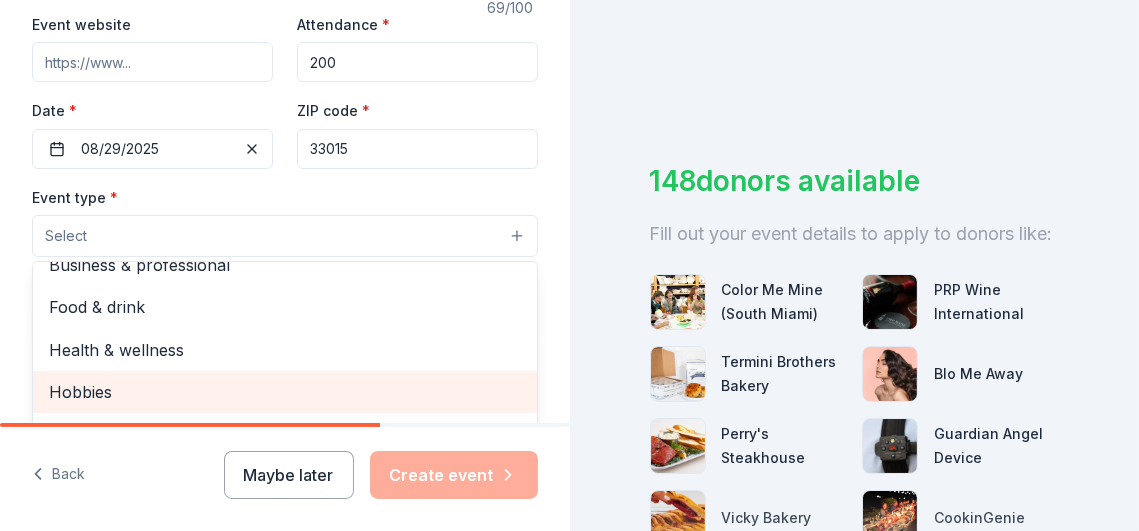 scroll, scrollTop: 0, scrollLeft: 0, axis: both 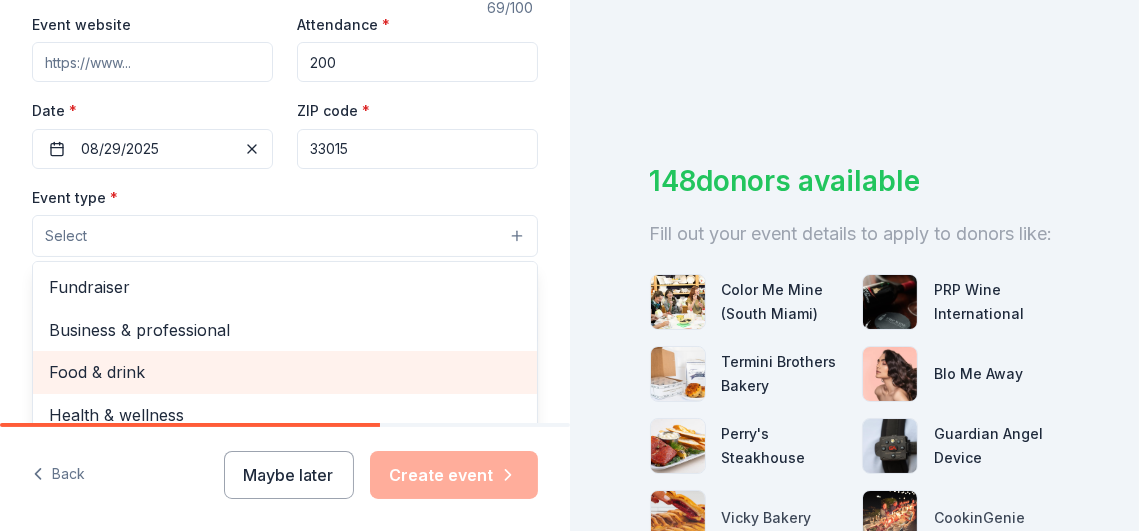 click on "Food & drink" at bounding box center (285, 372) 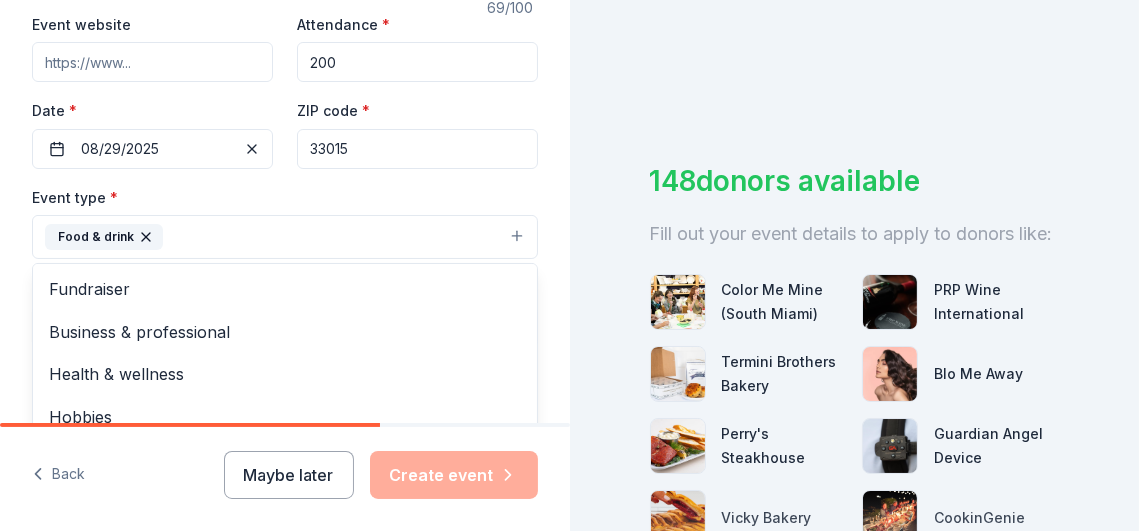 click on "Event type * Food & drink Fundraiser Business & professional Health & wellness Hobbies Music Performing & visual arts" at bounding box center (285, 222) 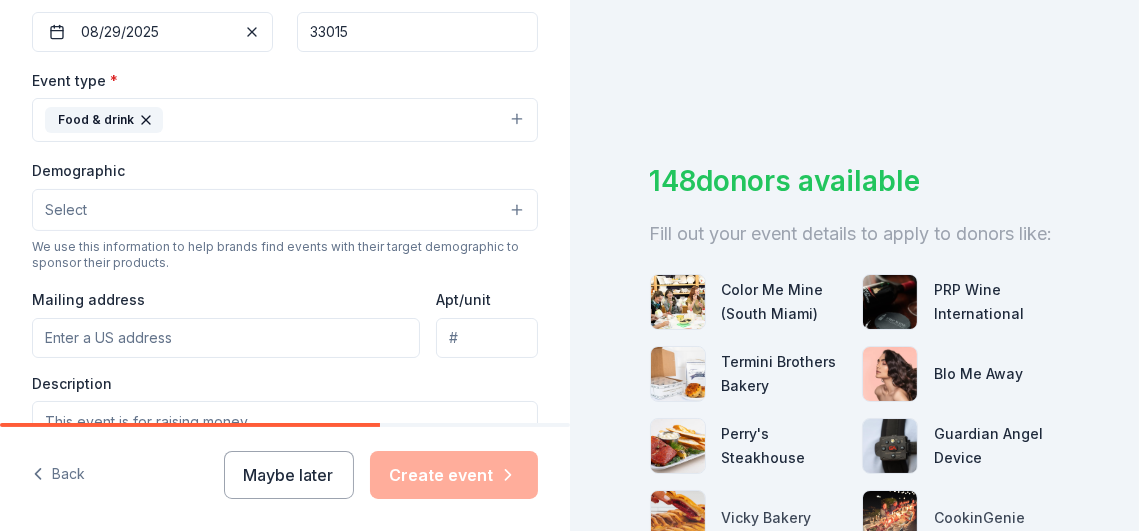 scroll, scrollTop: 512, scrollLeft: 0, axis: vertical 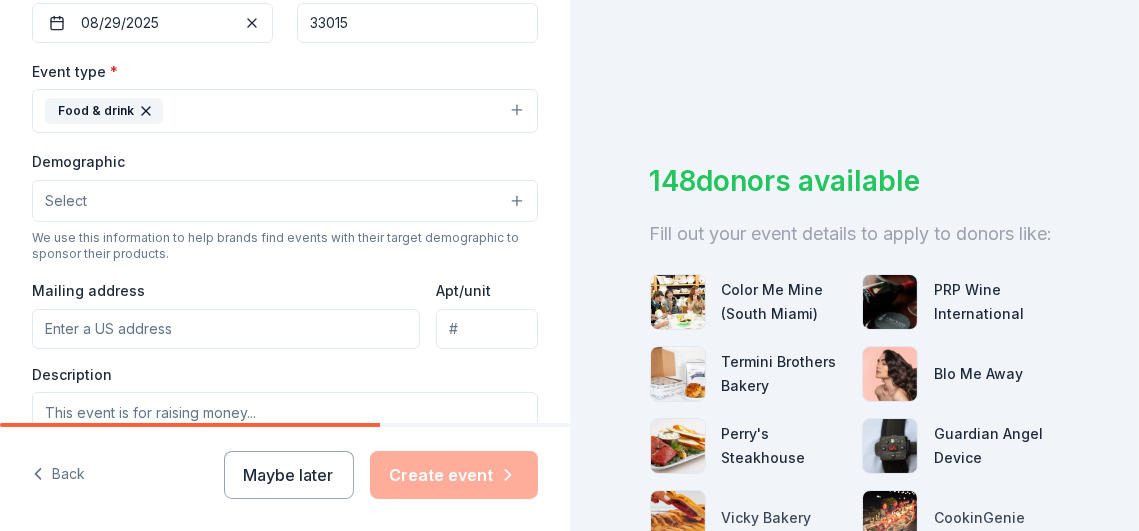 click on "Select" at bounding box center (285, 201) 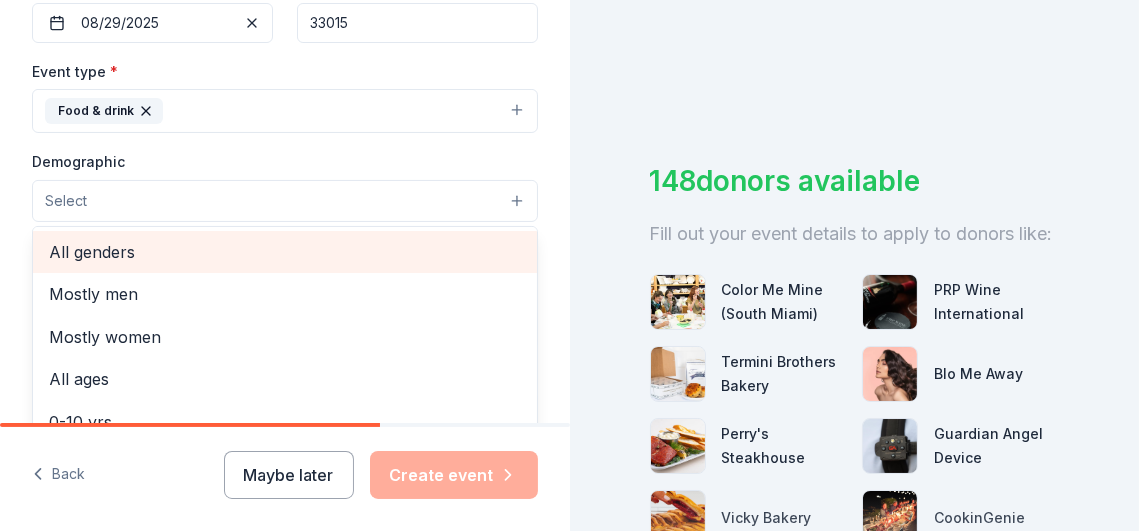 click on "All genders" at bounding box center [285, 252] 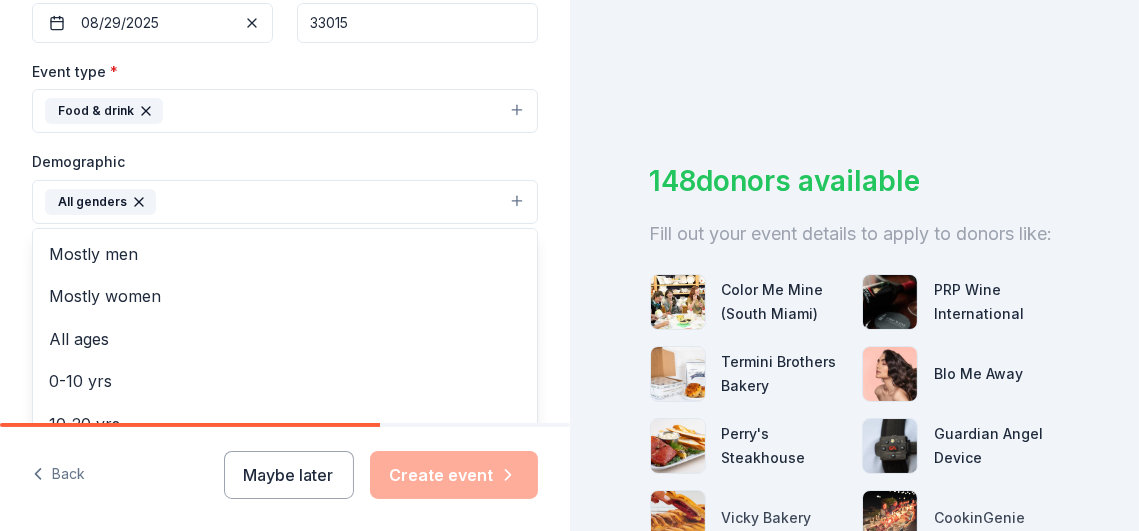 click on "All genders" at bounding box center [285, 202] 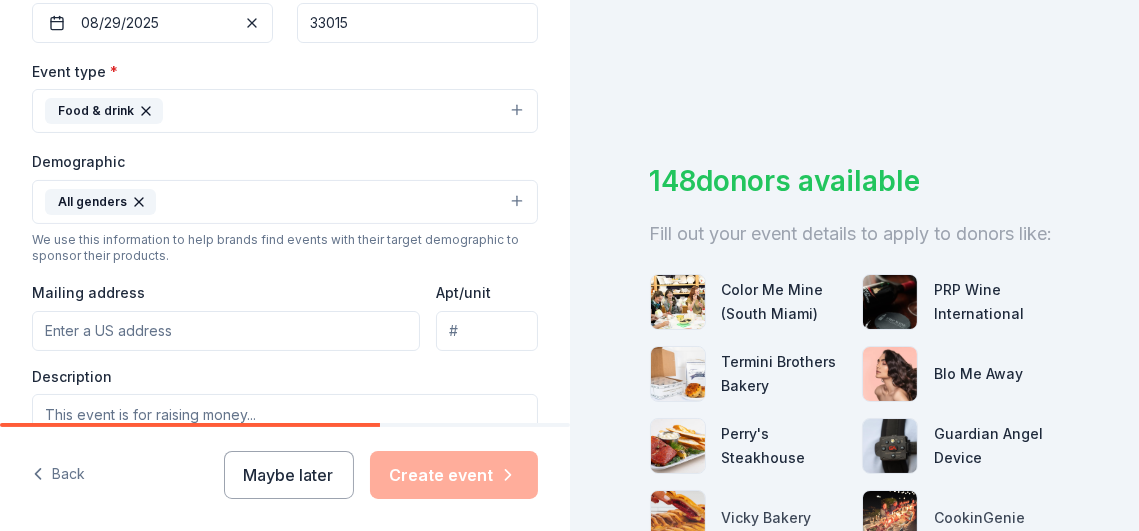 click on "All genders" at bounding box center [285, 202] 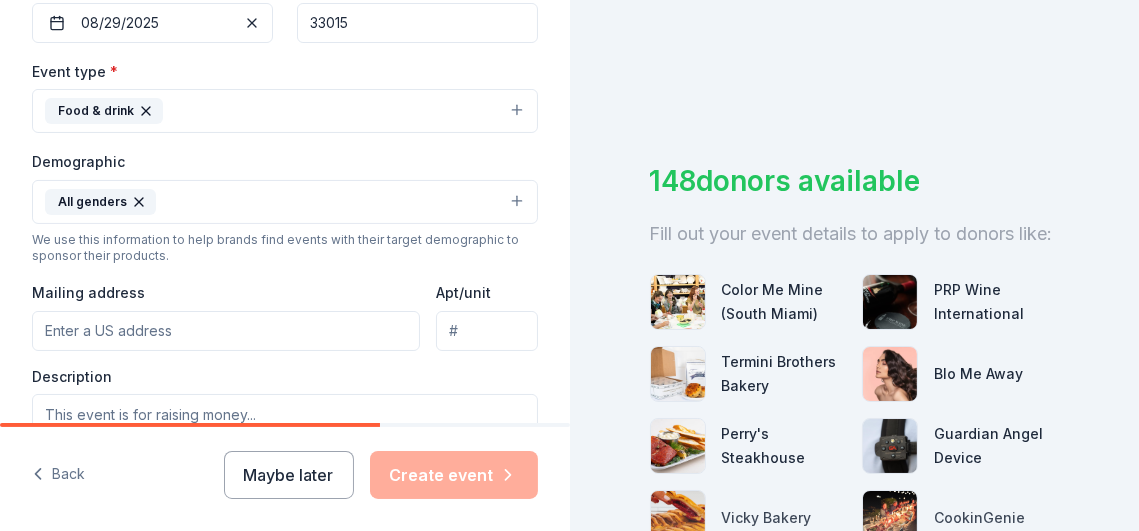 click 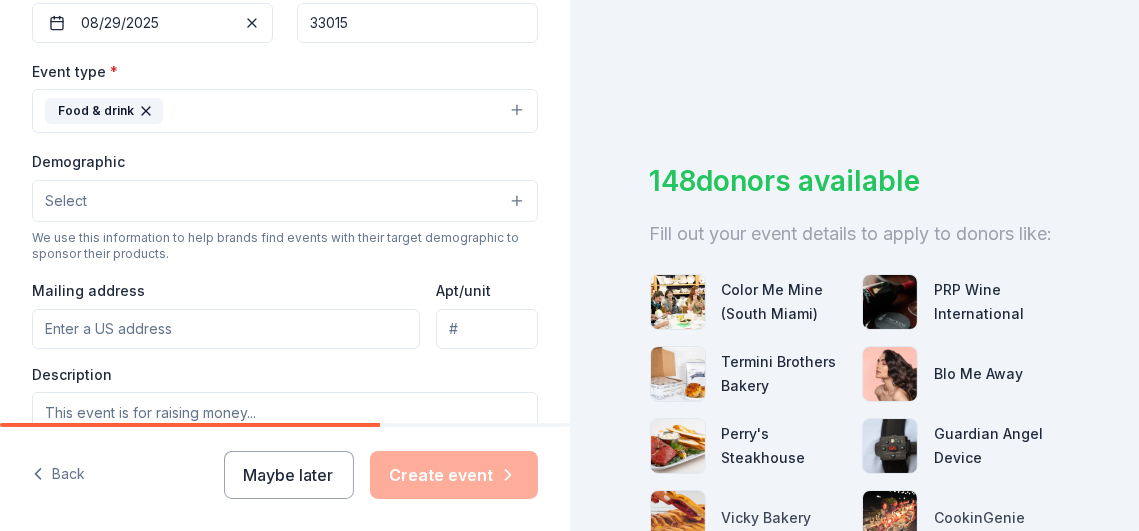 click on "Select" at bounding box center (285, 201) 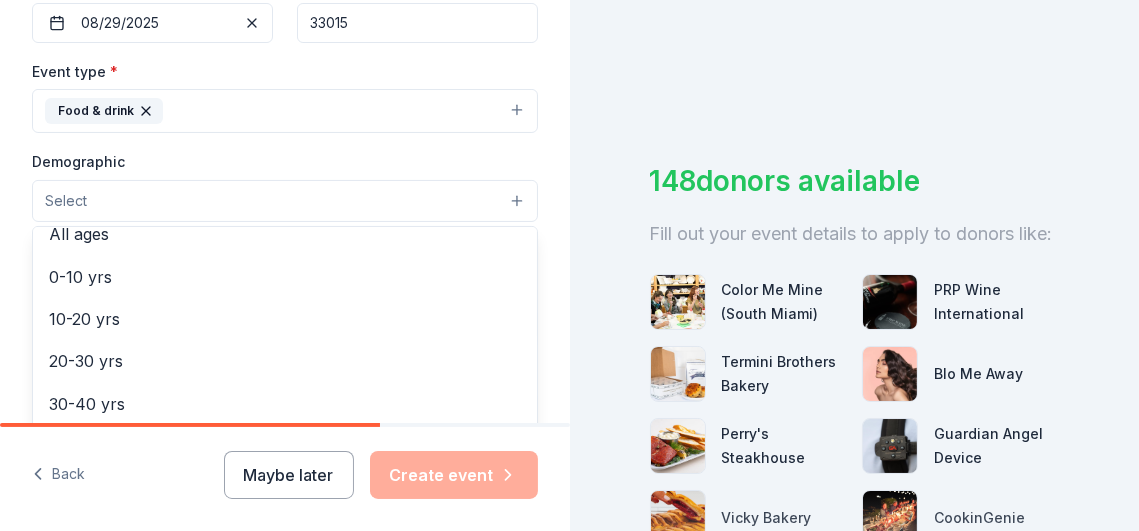 scroll, scrollTop: 146, scrollLeft: 0, axis: vertical 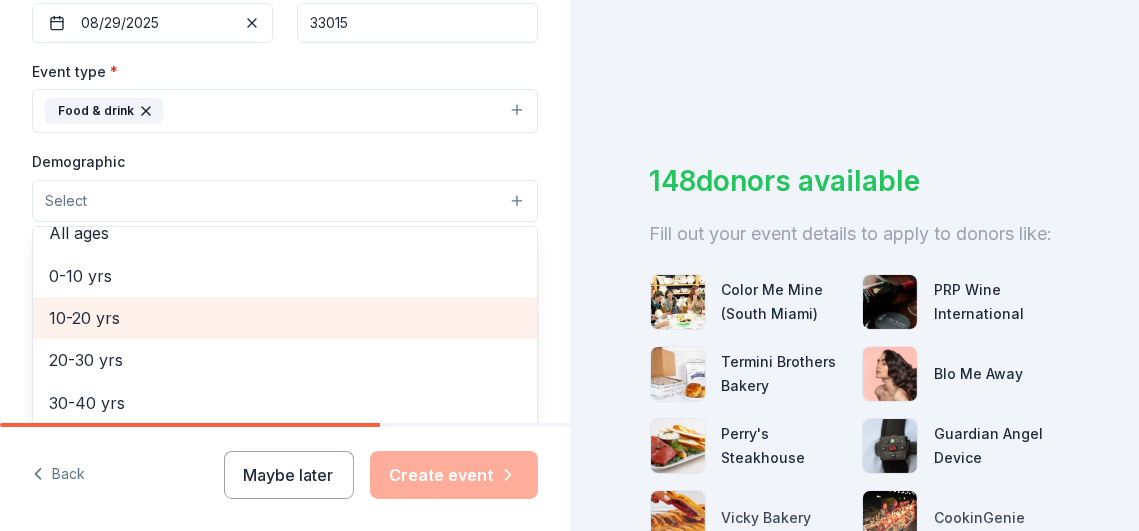 click on "10-20 yrs" at bounding box center (285, 318) 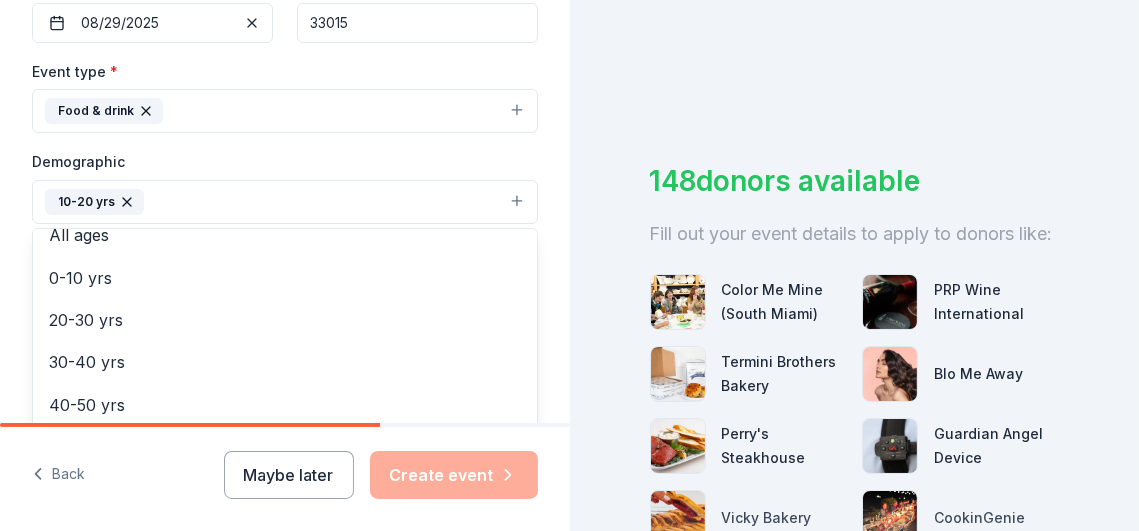 click on "10-20 yrs" at bounding box center [285, 202] 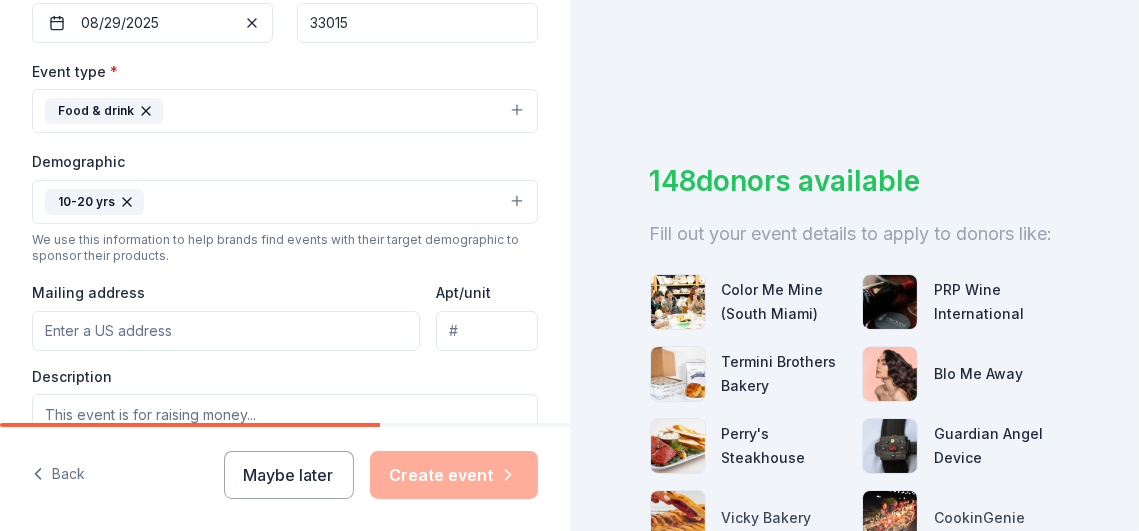click on "10-20 yrs" at bounding box center (285, 202) 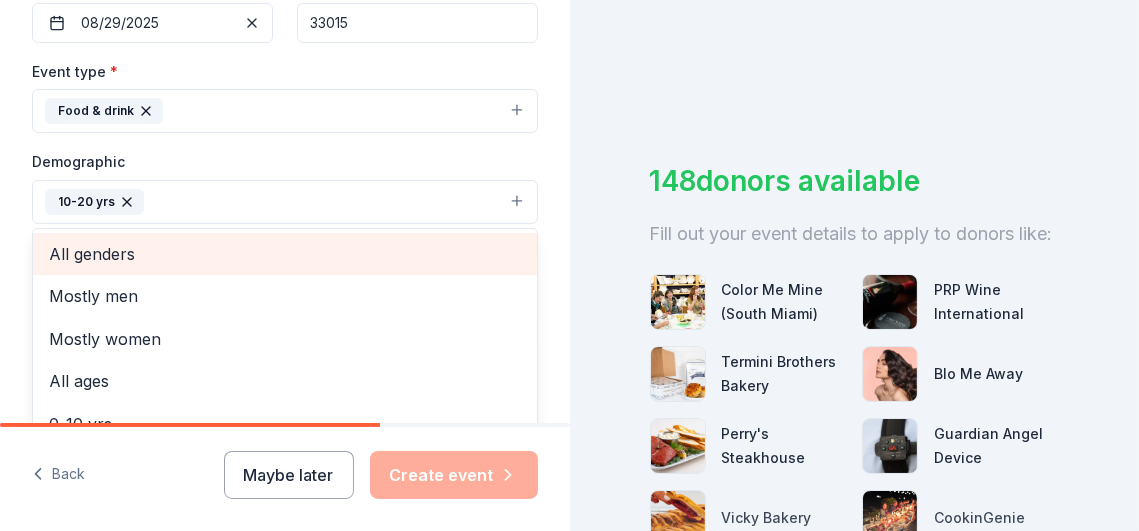 click on "All genders" at bounding box center (285, 254) 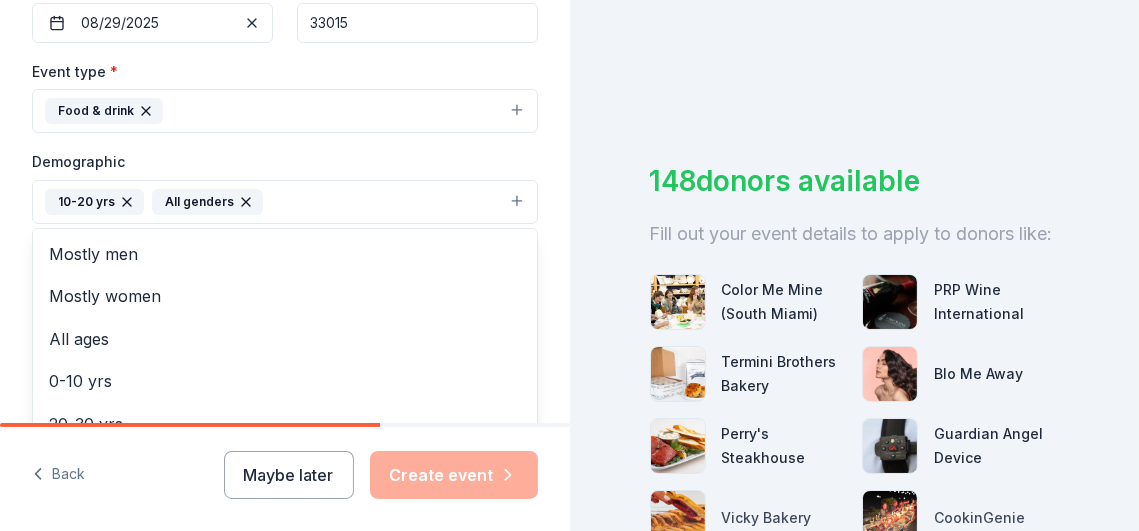 click on "Demographic [AGE]-[AGE] yrs All genders Mostly men Mostly women All ages [AGE]-[AGE] yrs [AGE]-[AGE] yrs [AGE]-[AGE] yrs [AGE]-[AGE] yrs [AGE]-[AGE] yrs [AGE]-[AGE] yrs [AGE]-[AGE] yrs [AGE]-[AGE] yrs [AGE]+ yrs" at bounding box center [285, 186] 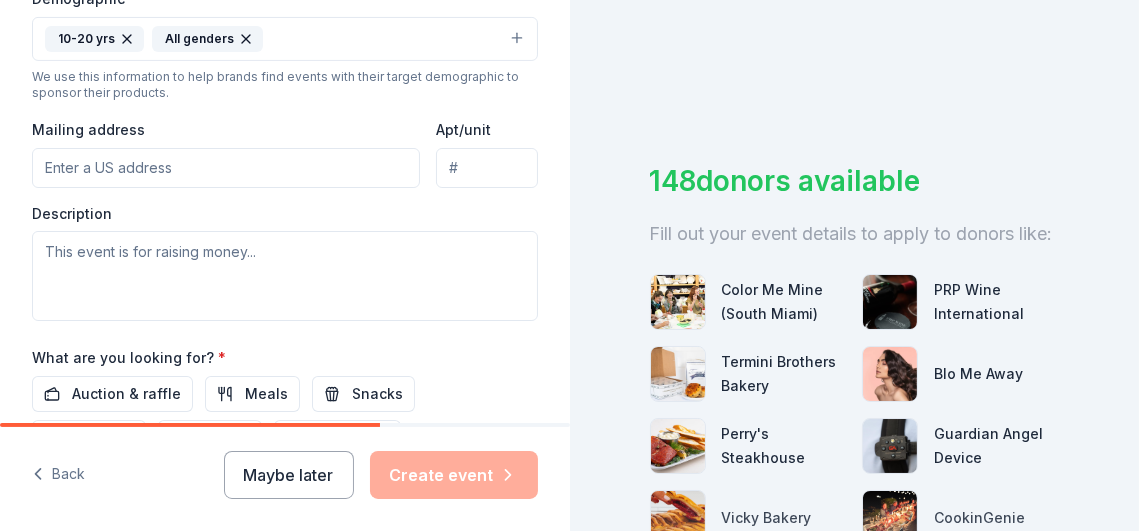 scroll, scrollTop: 675, scrollLeft: 0, axis: vertical 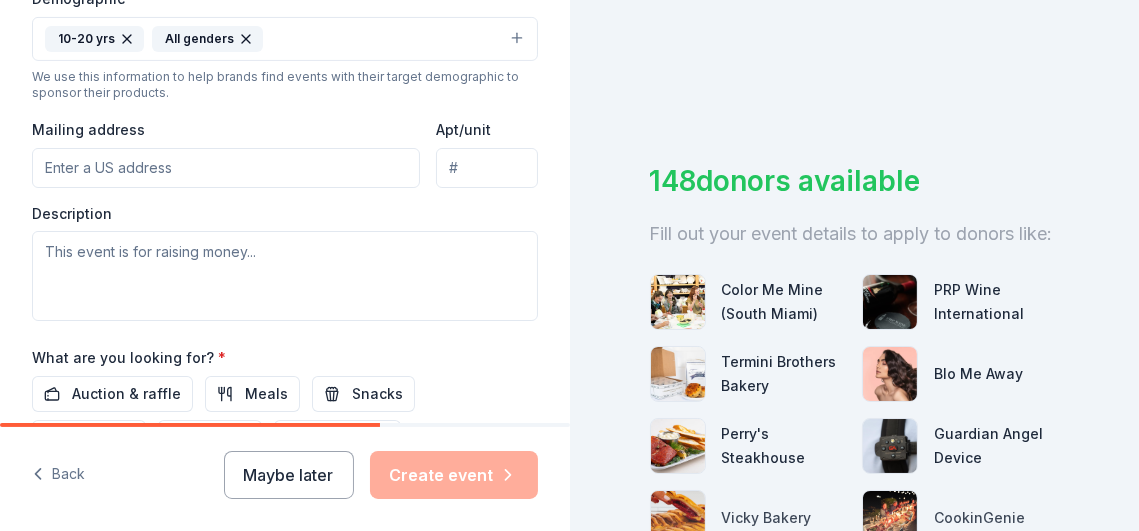 type on "[NUMBER] [STREET]" 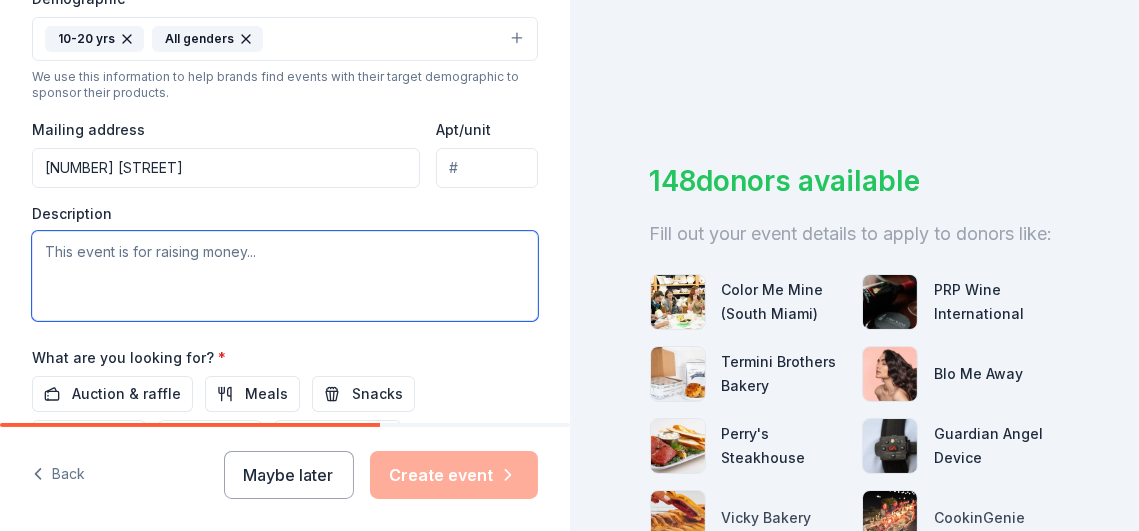 click at bounding box center [285, 276] 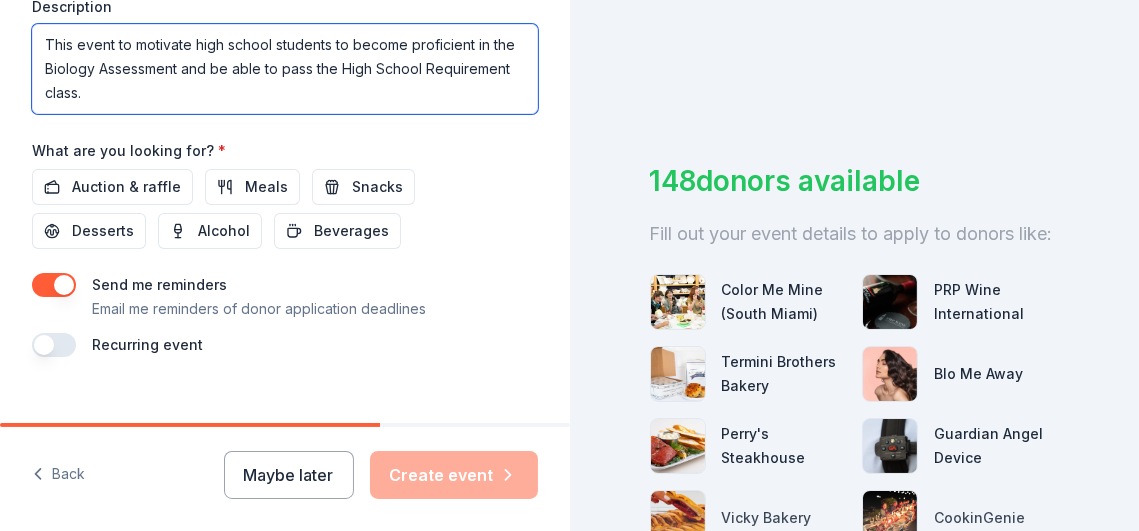 scroll, scrollTop: 911, scrollLeft: 0, axis: vertical 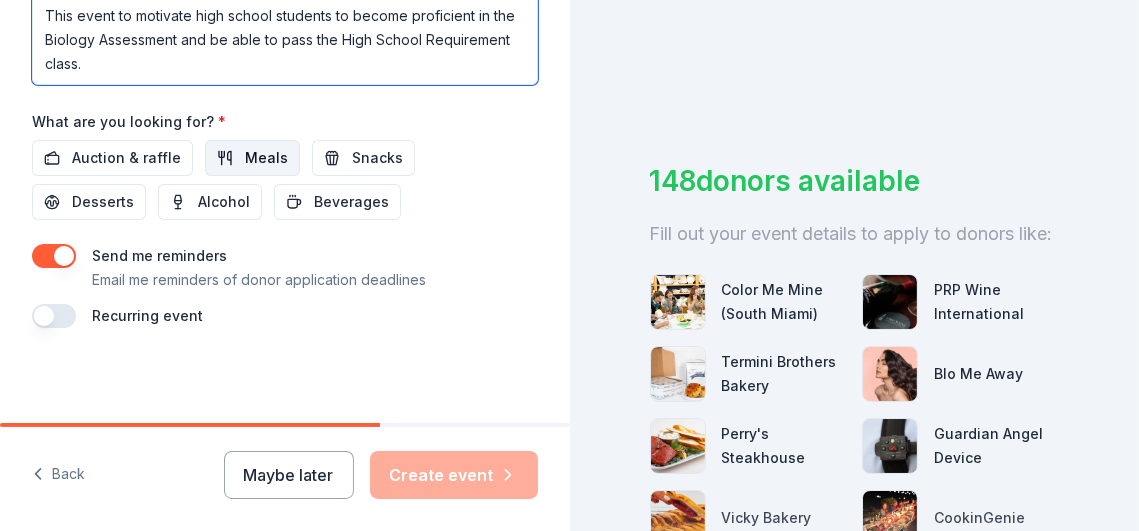type on "This event to motivate high school students to become proficient in the Biology Assessment and be able to pass the High School Requirement class." 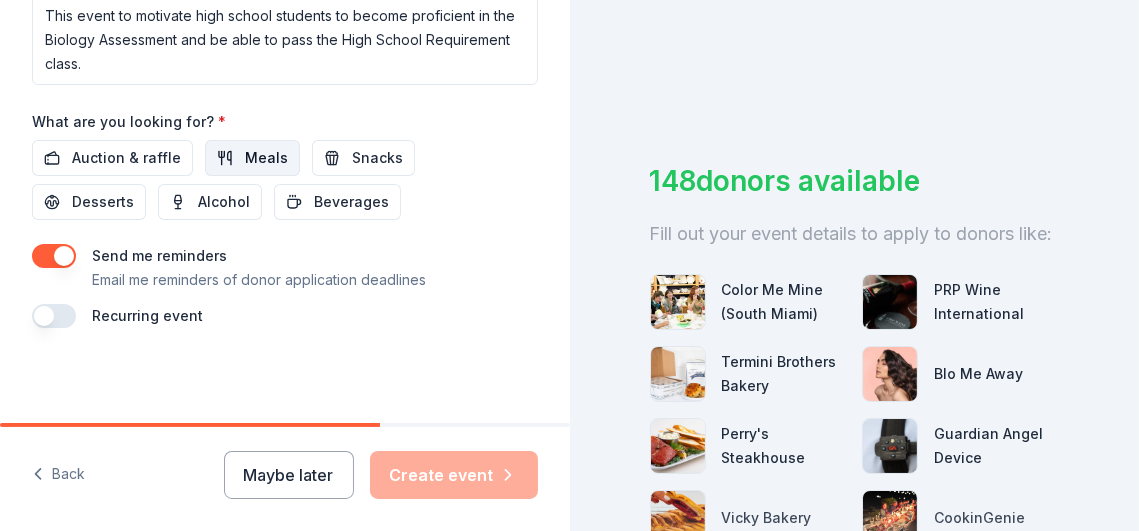 click on "Meals" at bounding box center (252, 158) 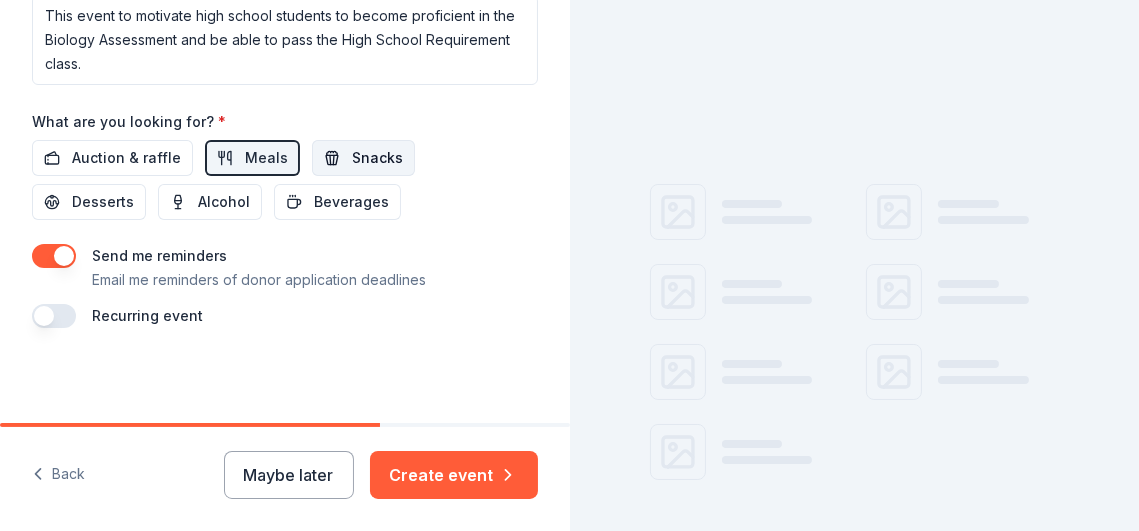 click on "Snacks" at bounding box center [377, 158] 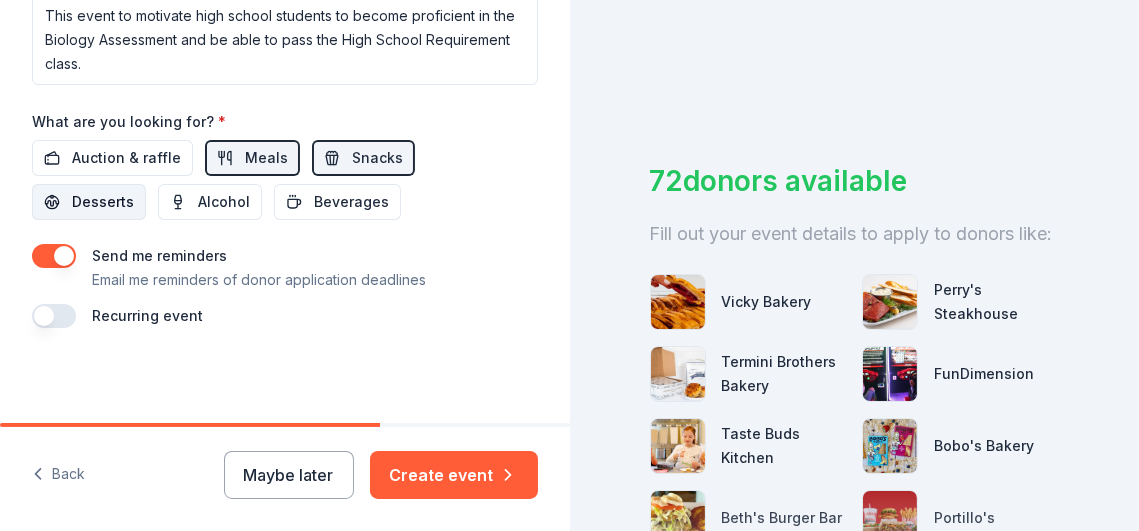 click on "Desserts" at bounding box center [103, 202] 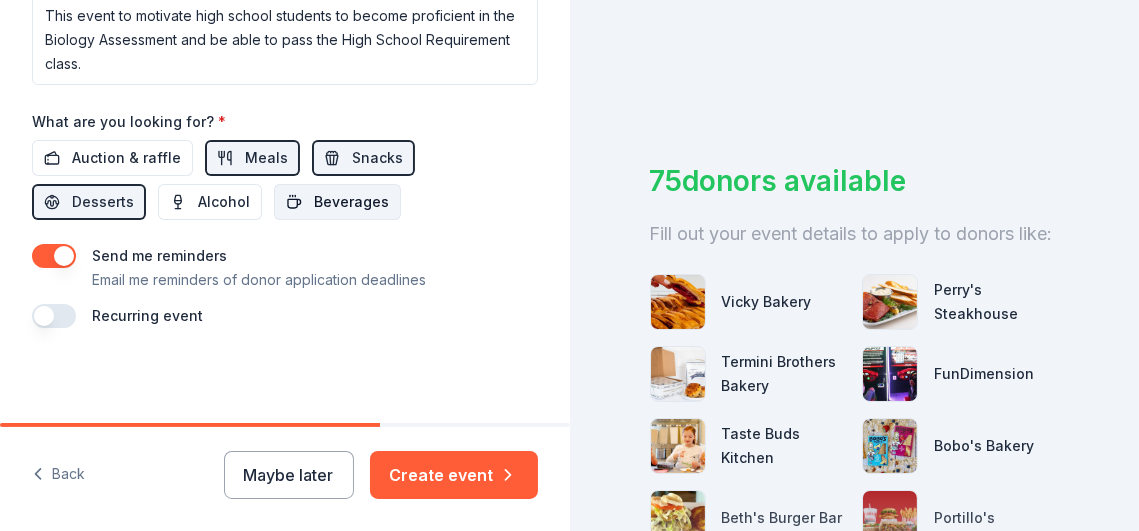 click on "Beverages" at bounding box center (351, 202) 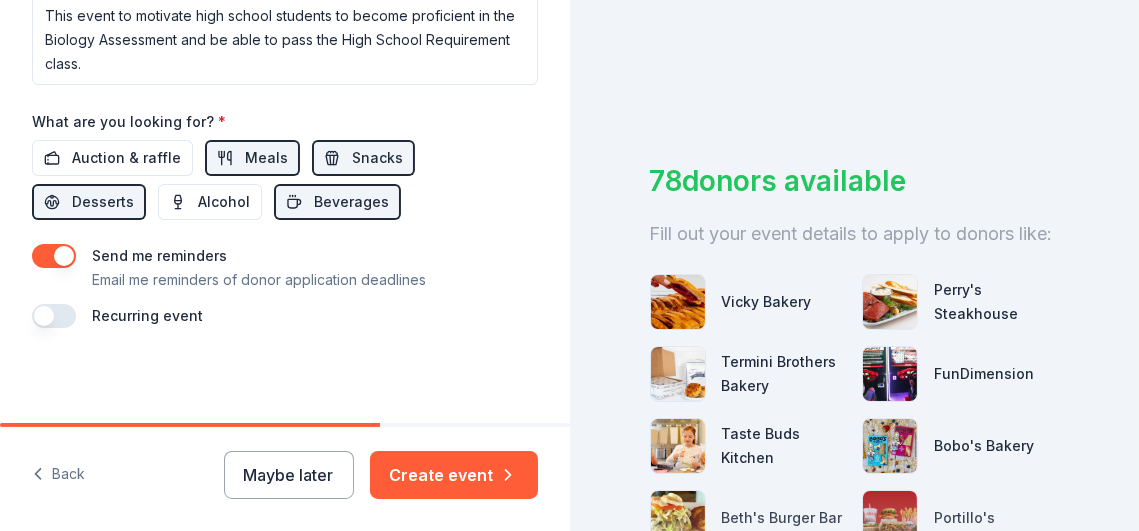 click at bounding box center (54, 316) 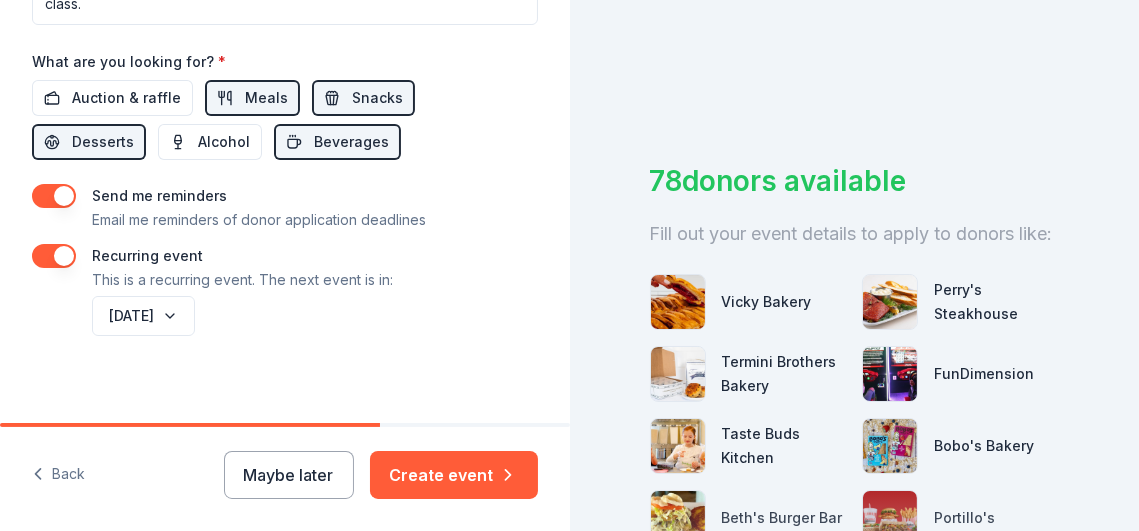 scroll, scrollTop: 983, scrollLeft: 0, axis: vertical 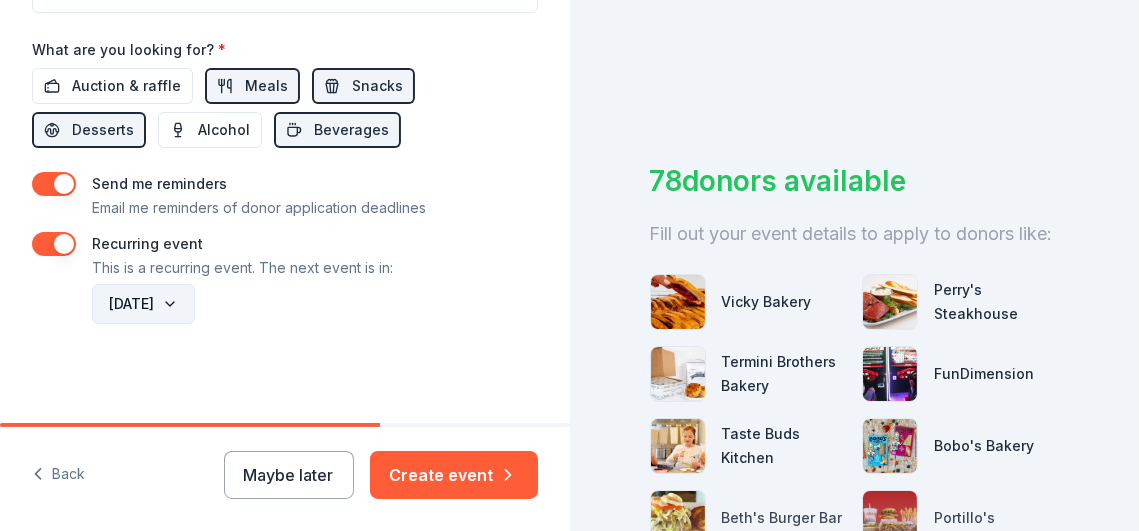 click on "[DATE]" at bounding box center [143, 304] 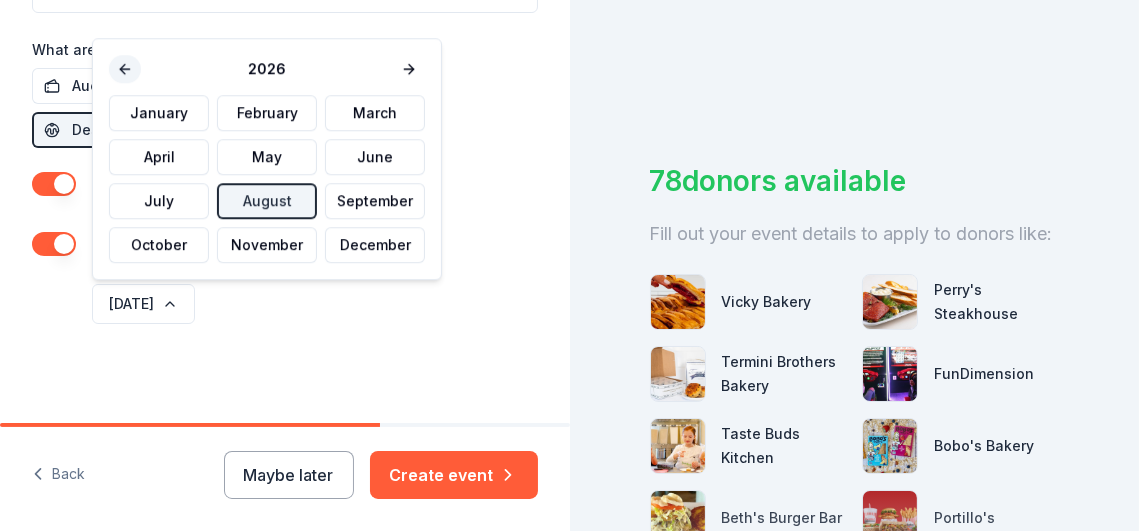 click at bounding box center [125, 69] 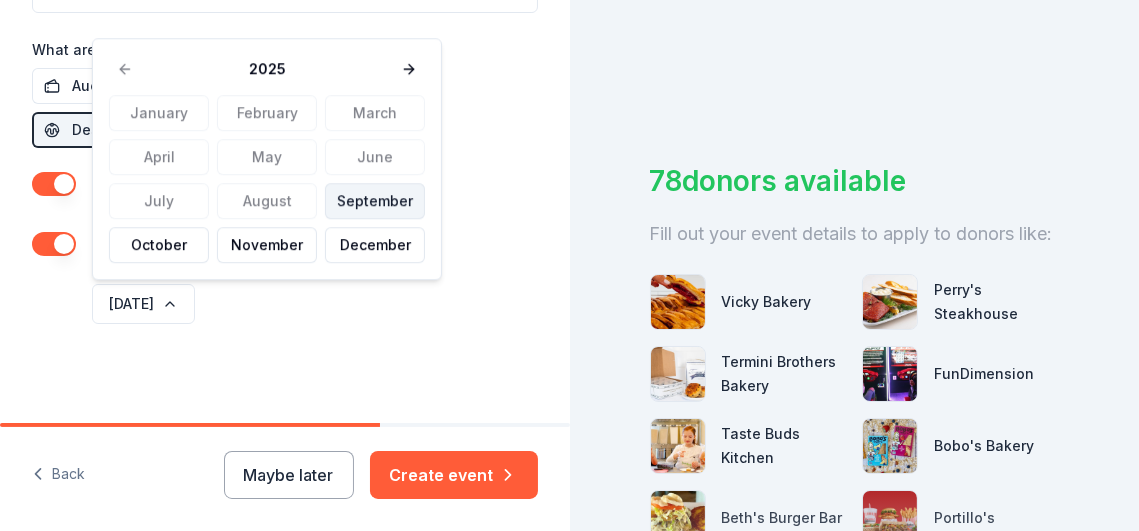 click on "September" at bounding box center [375, 201] 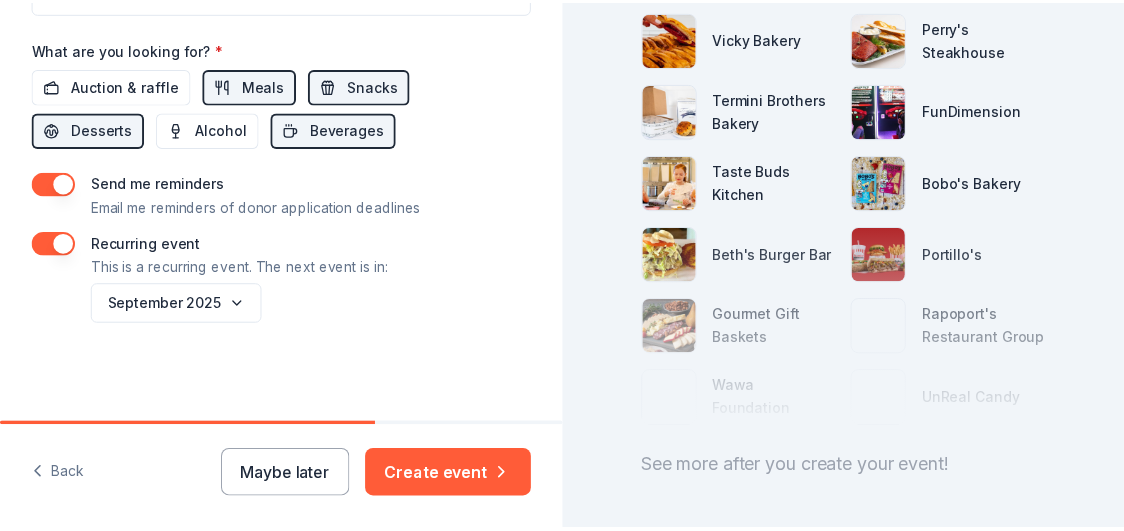 scroll, scrollTop: 389, scrollLeft: 0, axis: vertical 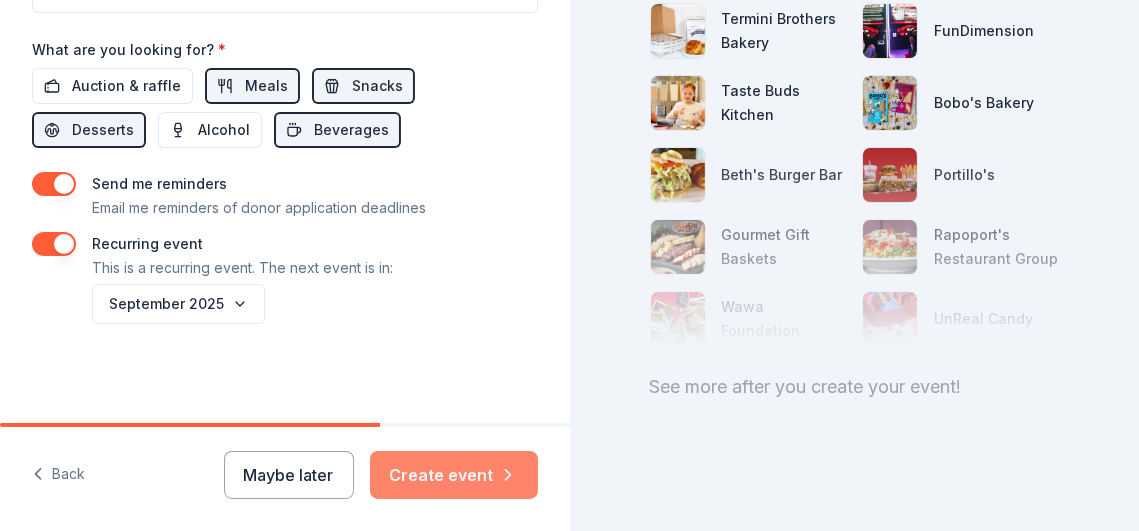 click on "Create event" at bounding box center [454, 475] 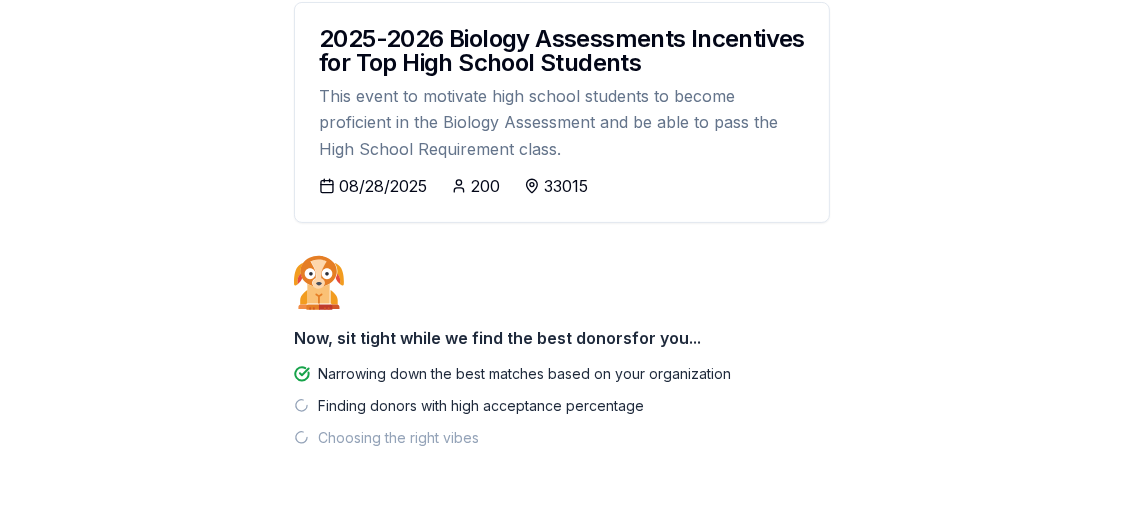 scroll, scrollTop: 422, scrollLeft: 0, axis: vertical 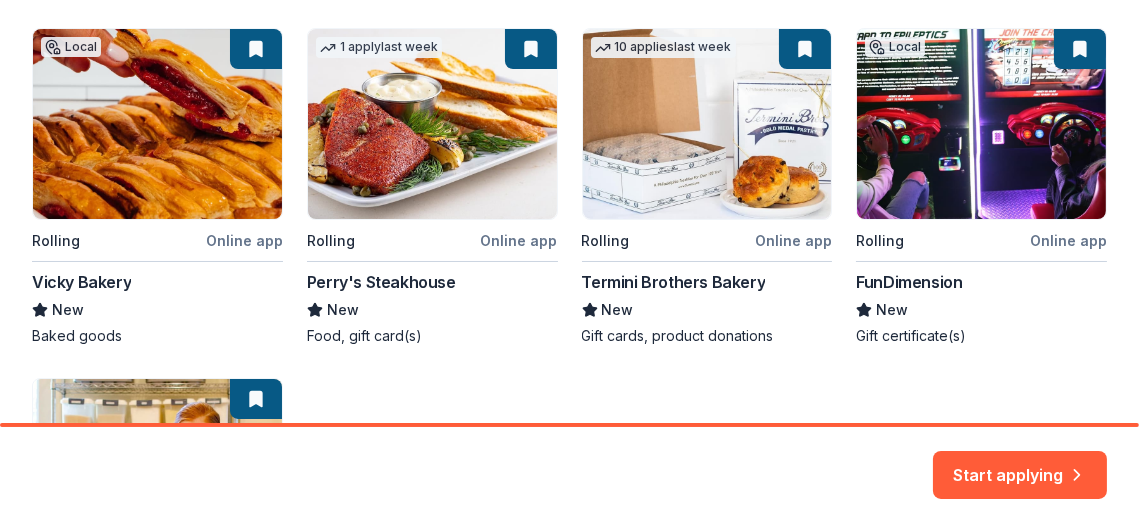 click on "Local Rolling Online app Vicky Bakery New Baked goods 1 apply last week Rolling Online app Perry's Steakhouse New Food, gift card(s) 10 applies last week Rolling Online app FunDimension New Gift certificate(s) Rolling Online app Taste Buds Kitchen New Gift card(s)" at bounding box center [569, 362] 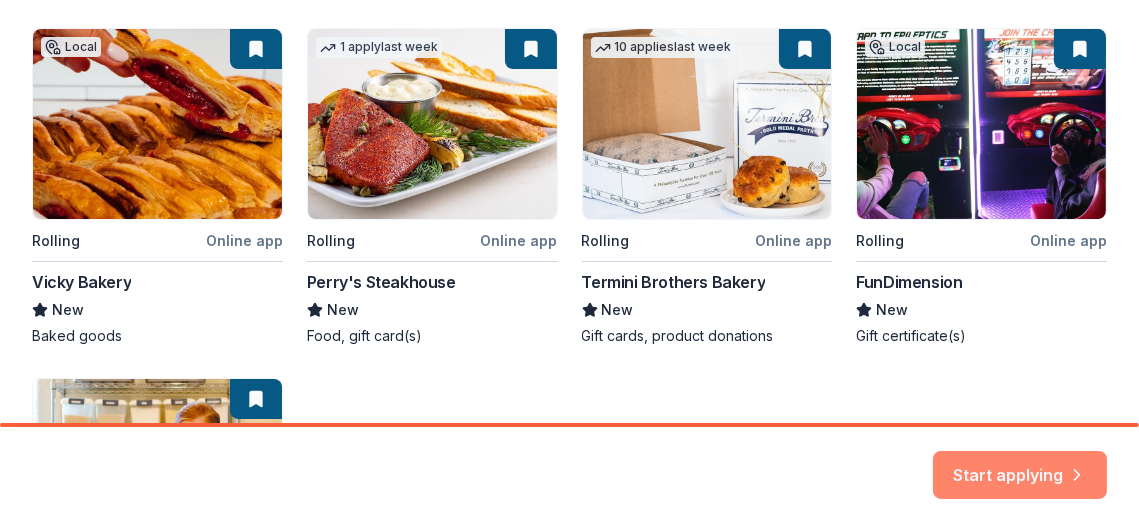 click on "Start applying" at bounding box center [1020, 463] 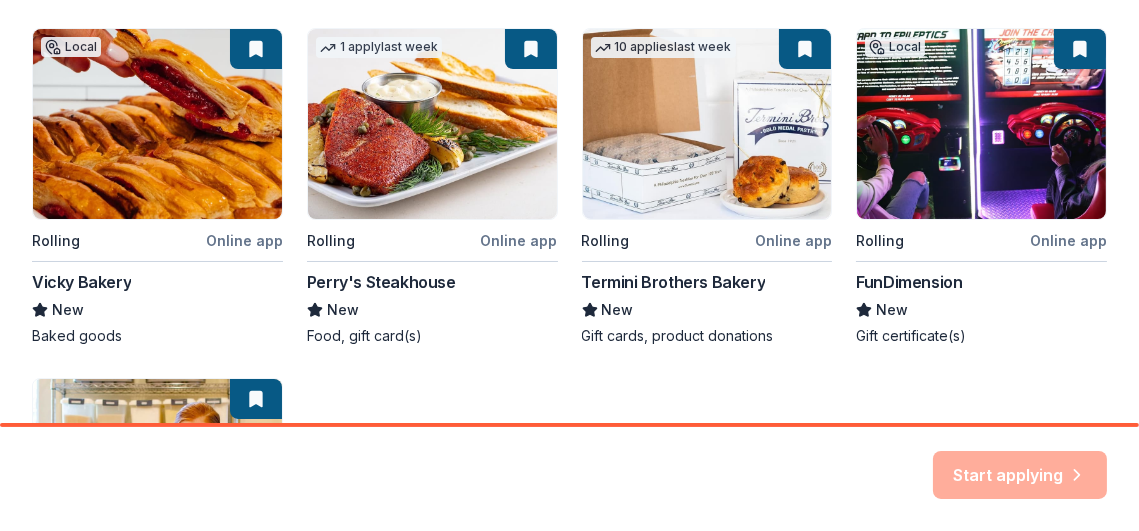 click on "Start applying" at bounding box center (1020, 475) 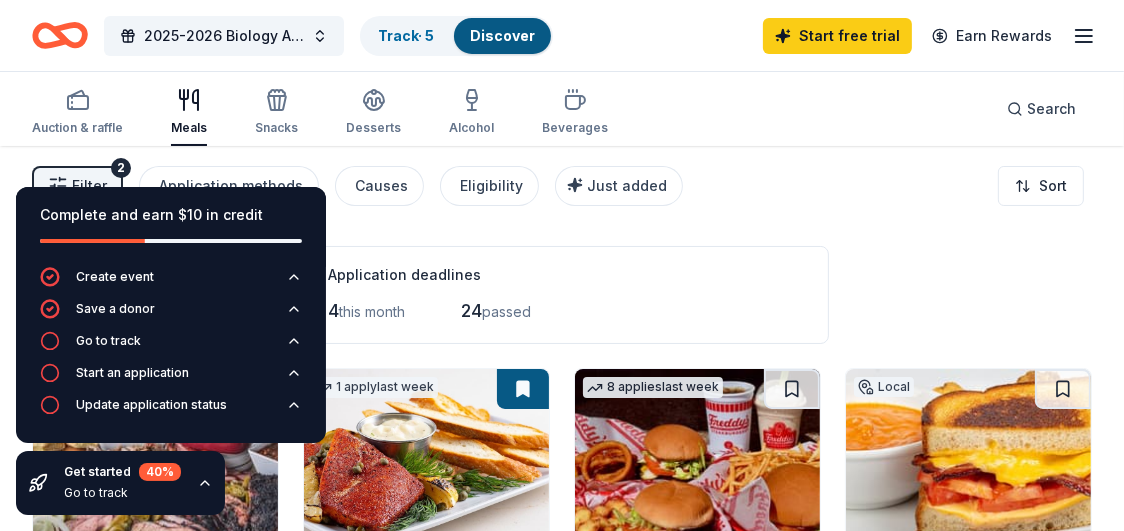 click on "Application deadlines 4 this month 24 passed" at bounding box center (566, 295) 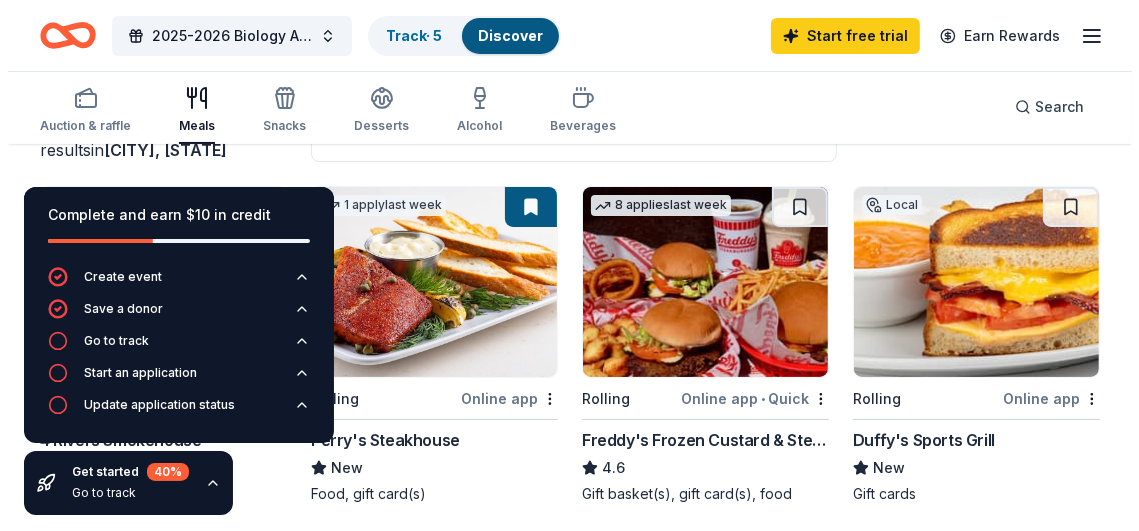 scroll, scrollTop: 0, scrollLeft: 0, axis: both 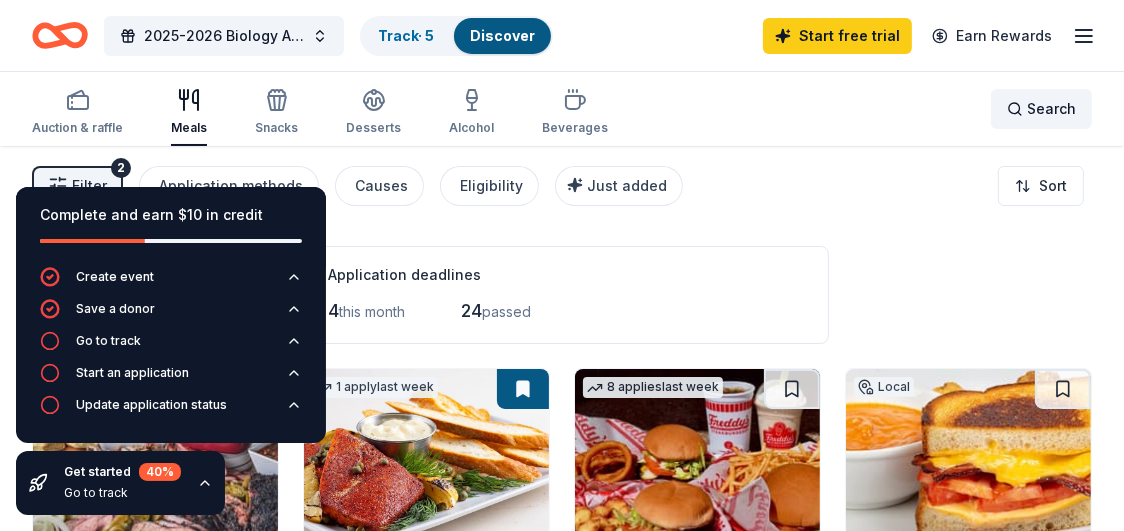 click on "Search" at bounding box center [1041, 109] 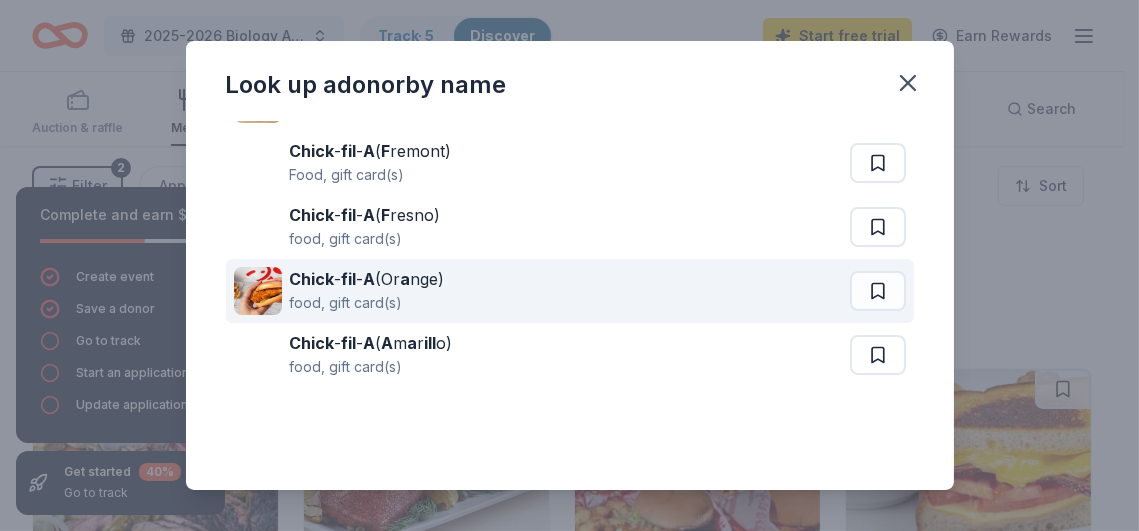 scroll, scrollTop: 0, scrollLeft: 0, axis: both 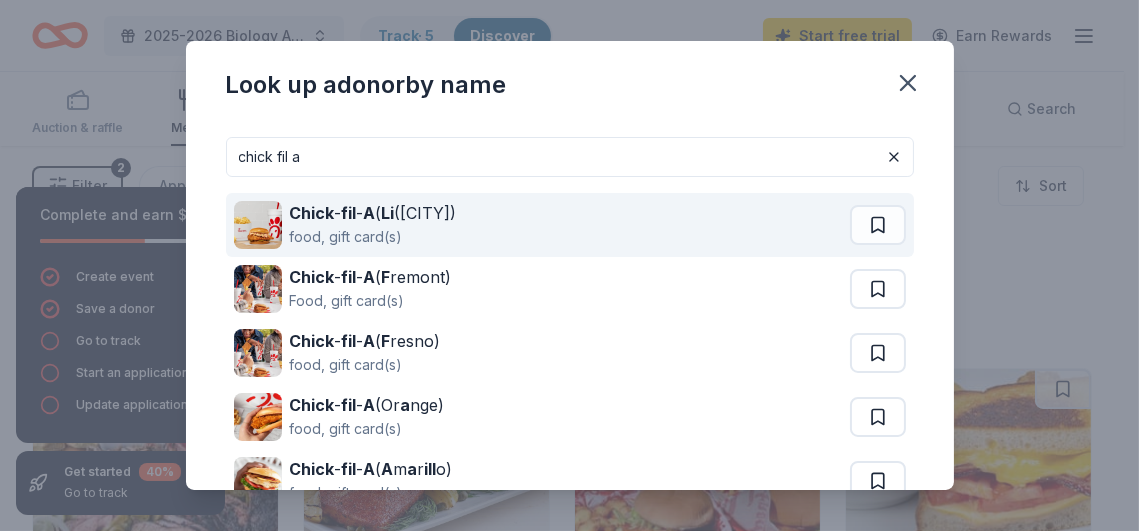 type on "chick fil a" 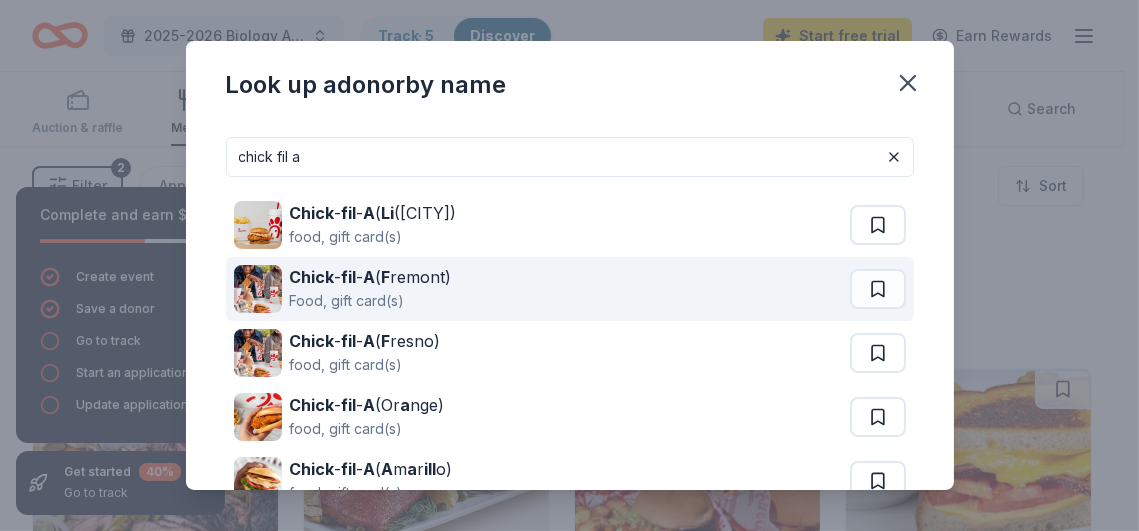 click on "Food, gift card(s)" at bounding box center (371, 301) 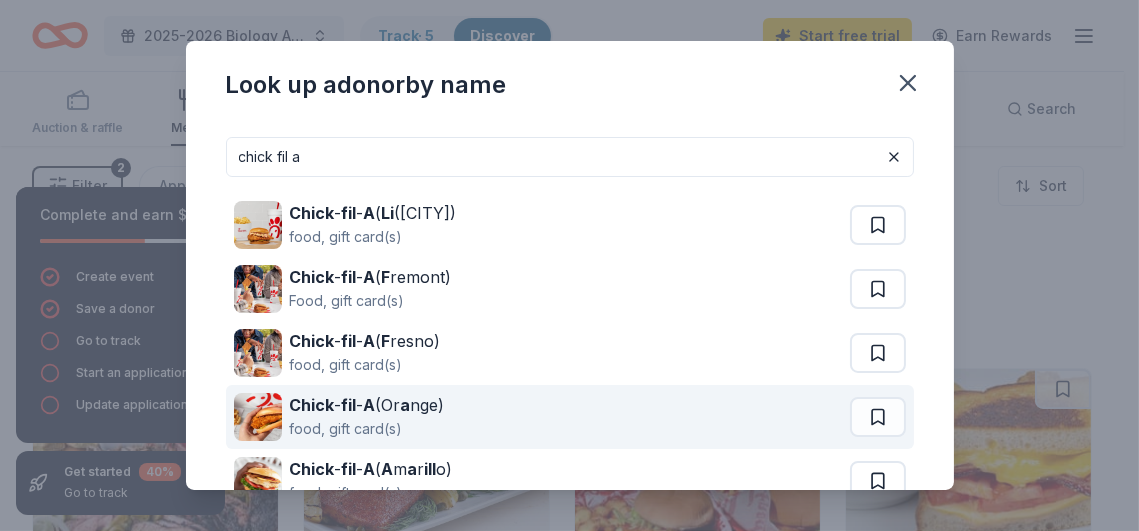 scroll, scrollTop: 126, scrollLeft: 0, axis: vertical 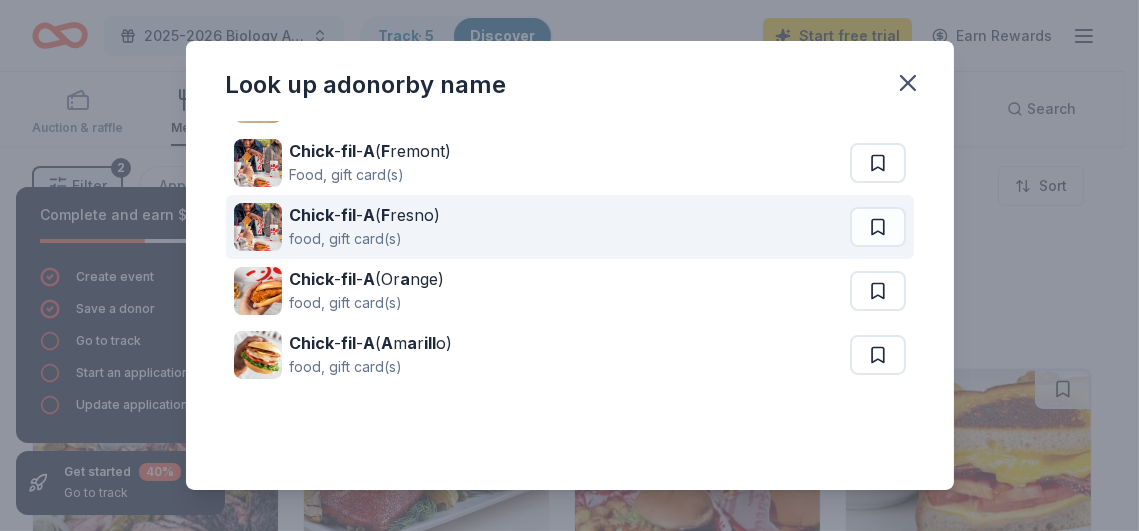 click on "Chick - fil - A  ( [CITY]) food, gift card(s)" at bounding box center [542, 227] 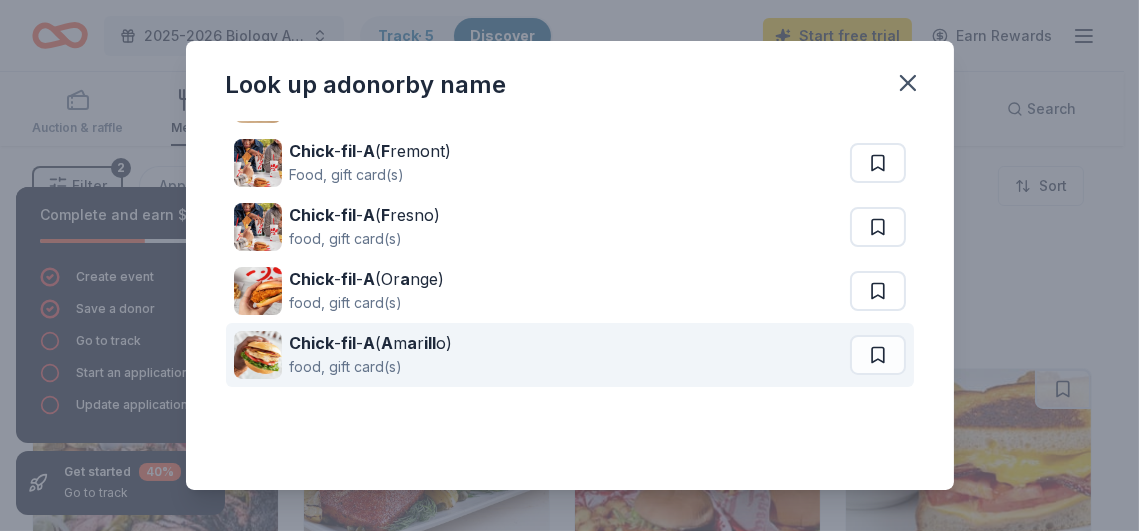 click on "food, gift card(s)" at bounding box center (371, 367) 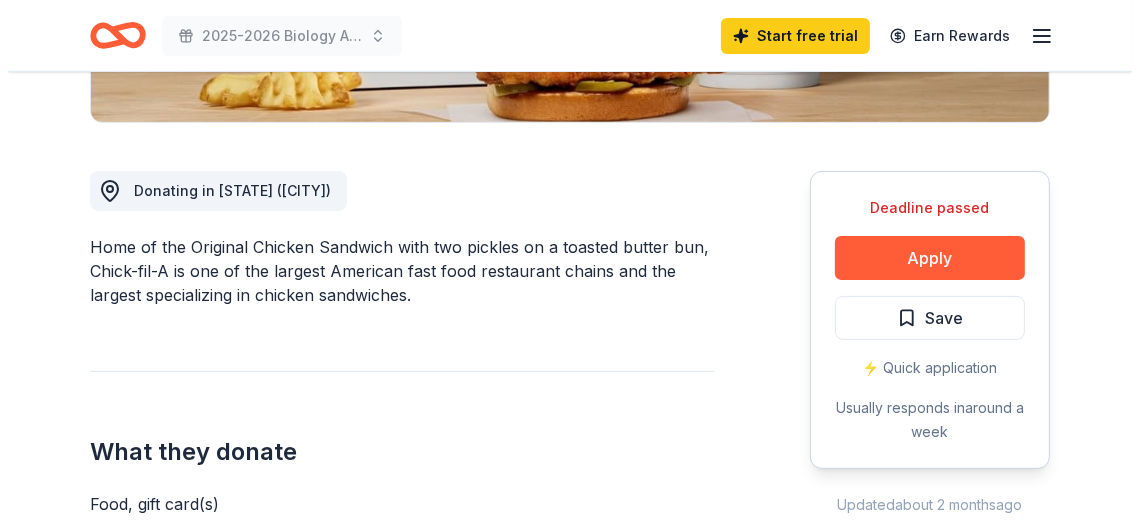 scroll, scrollTop: 487, scrollLeft: 0, axis: vertical 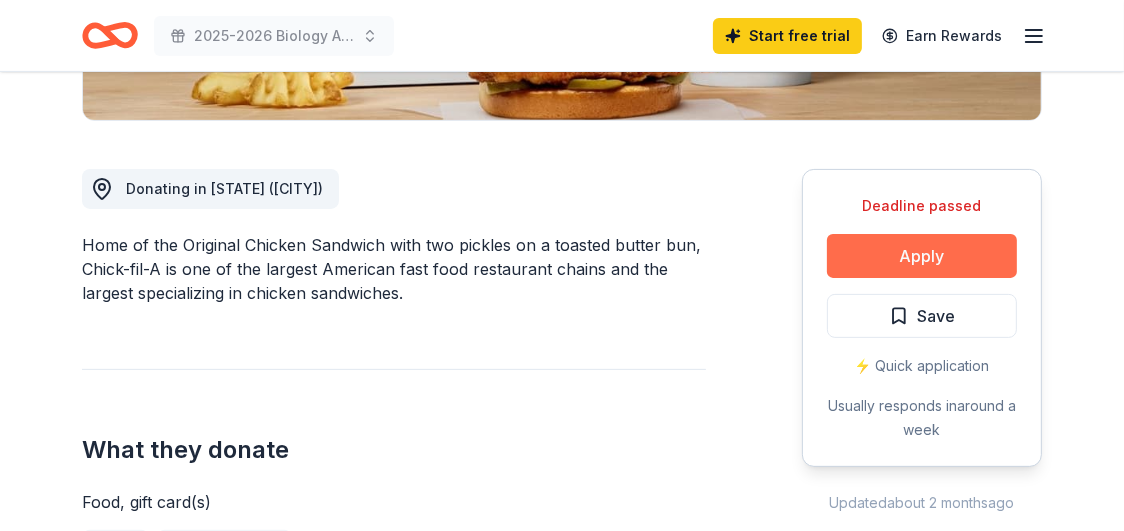 click on "Apply" at bounding box center [922, 256] 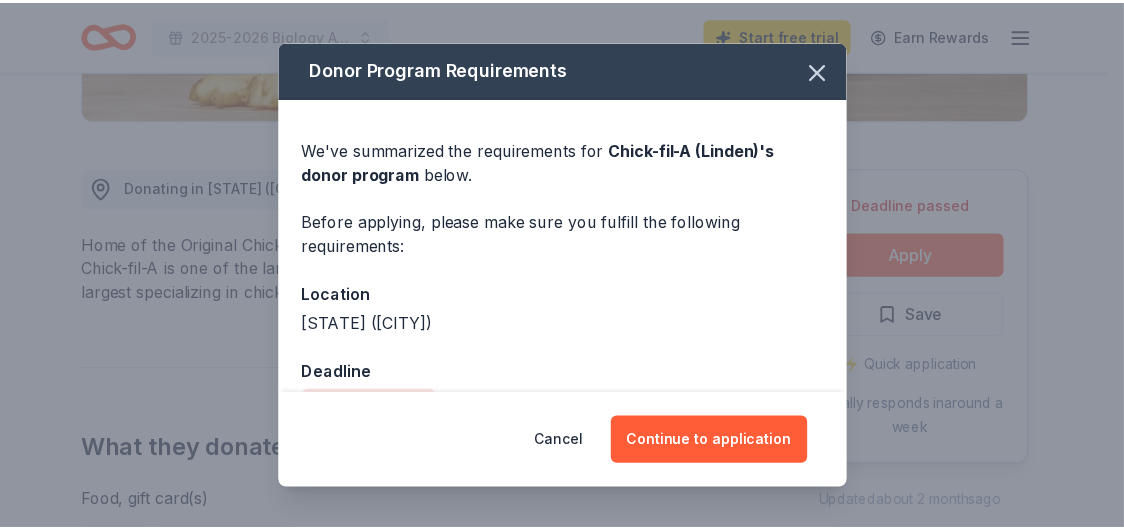 scroll, scrollTop: 47, scrollLeft: 0, axis: vertical 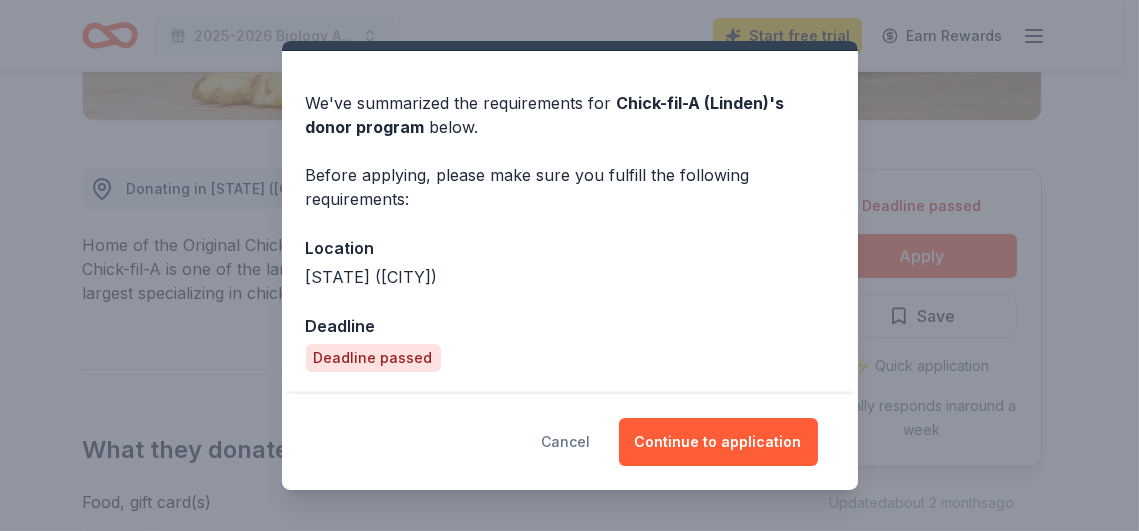 click on "Cancel" at bounding box center [566, 442] 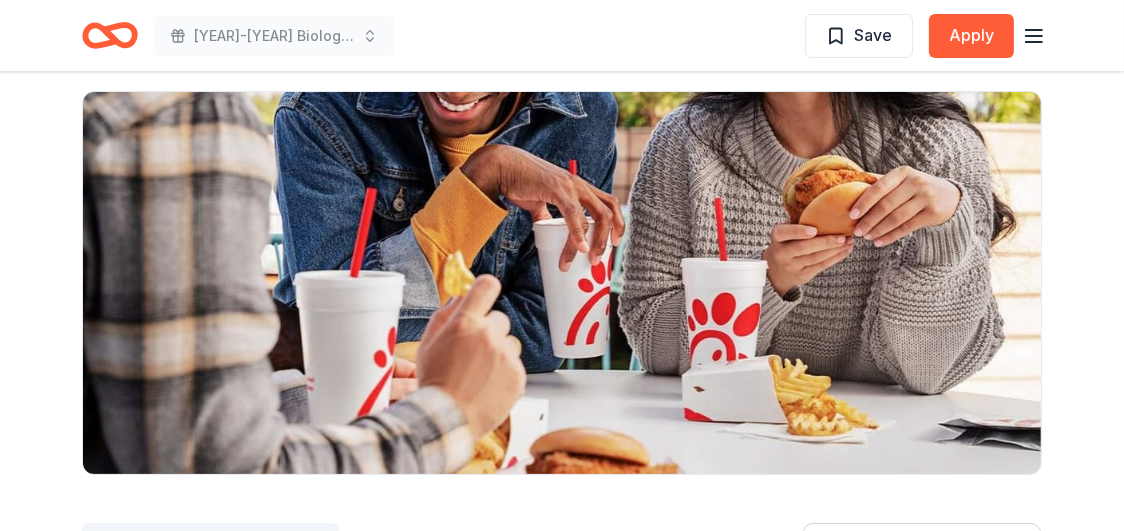 scroll, scrollTop: 93, scrollLeft: 0, axis: vertical 